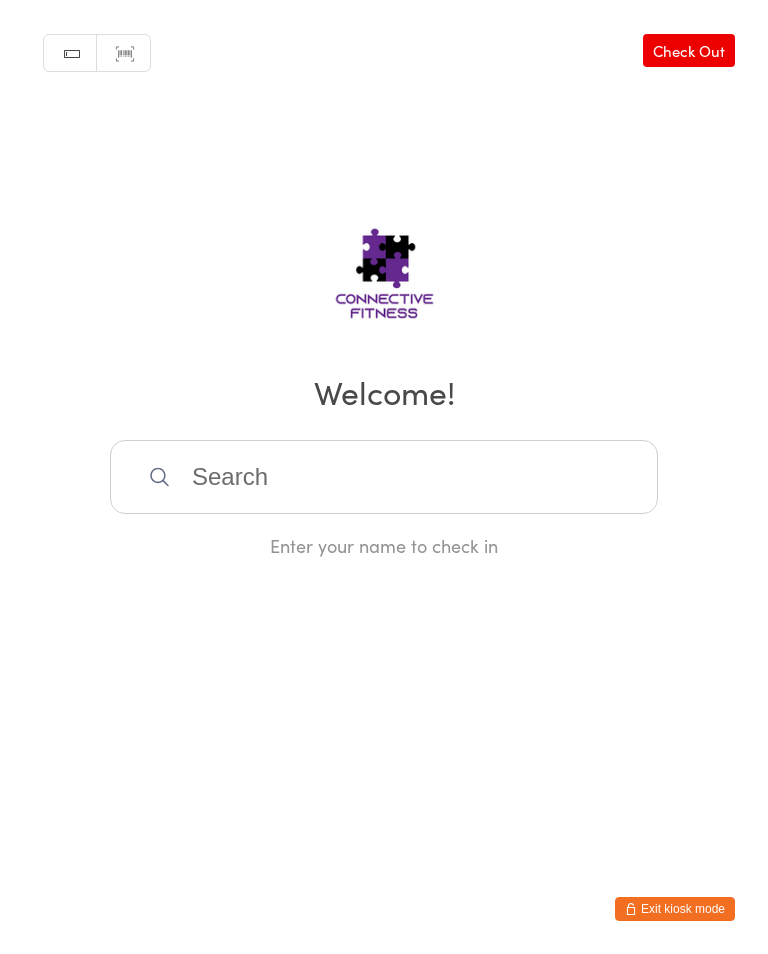 scroll, scrollTop: 0, scrollLeft: 0, axis: both 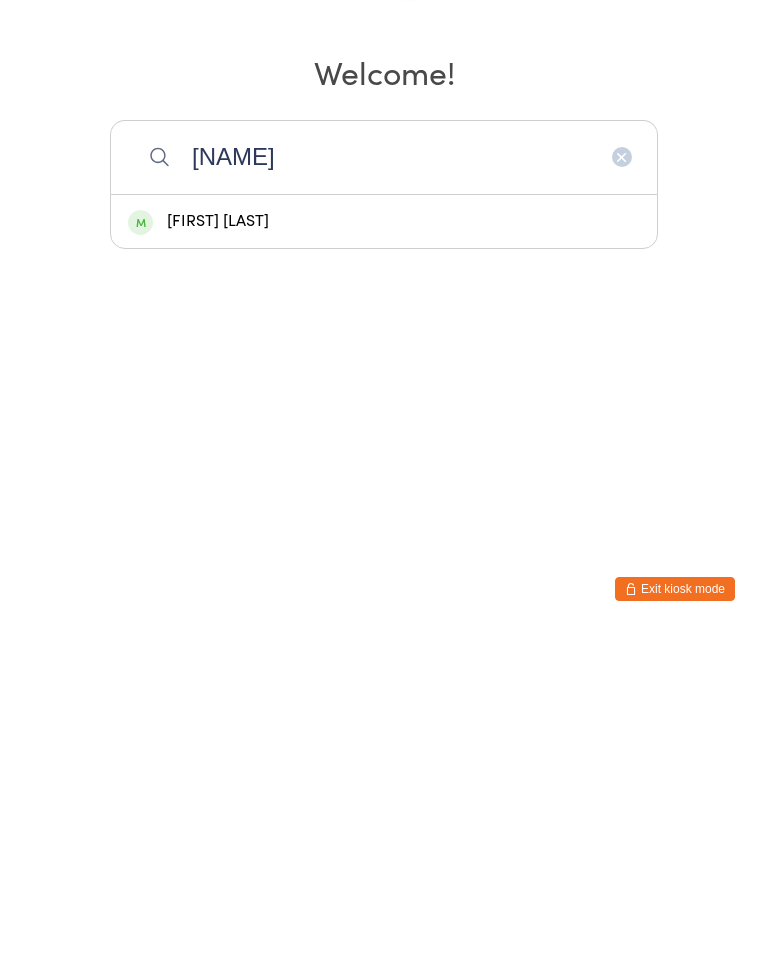 type on "[NAME]" 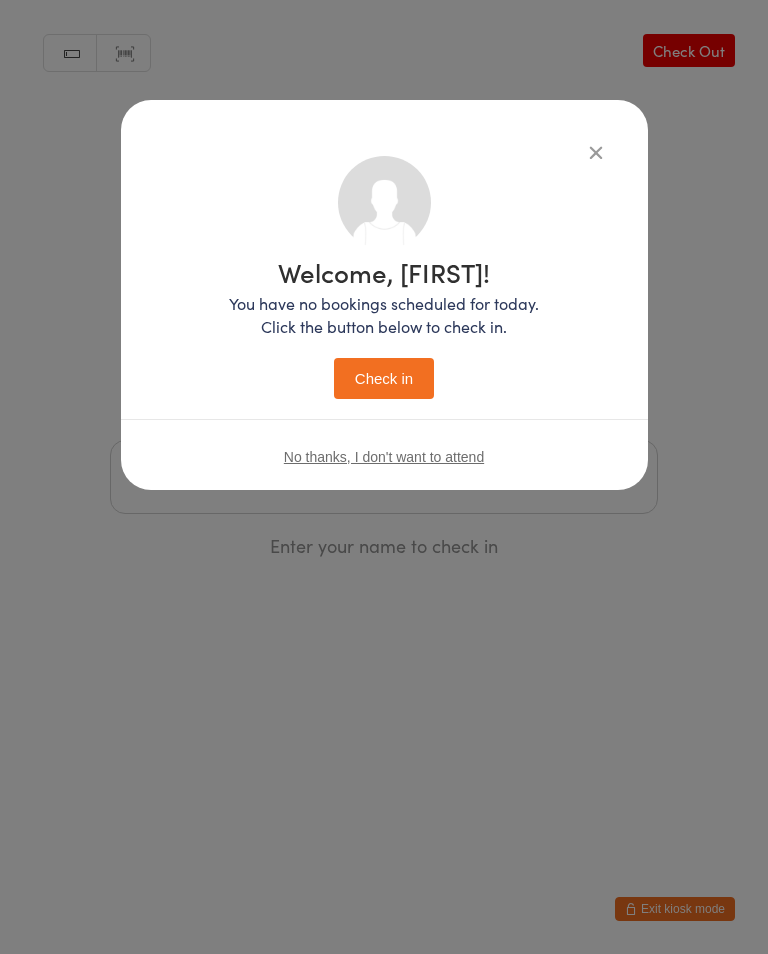 click on "Check in" at bounding box center [384, 378] 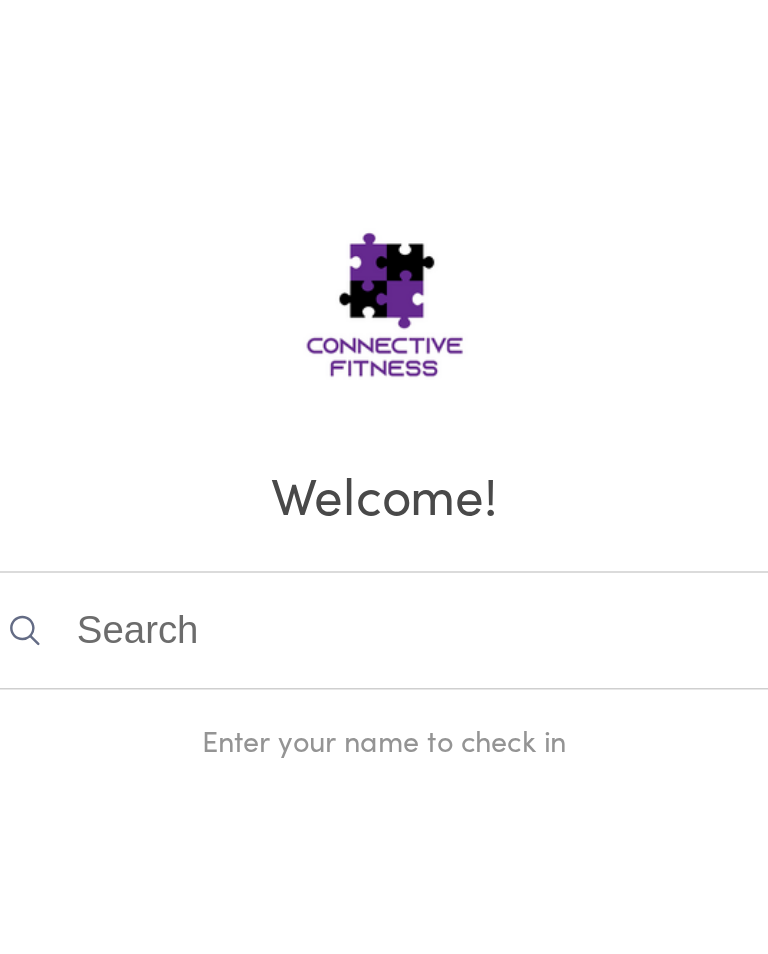 click at bounding box center [384, 477] 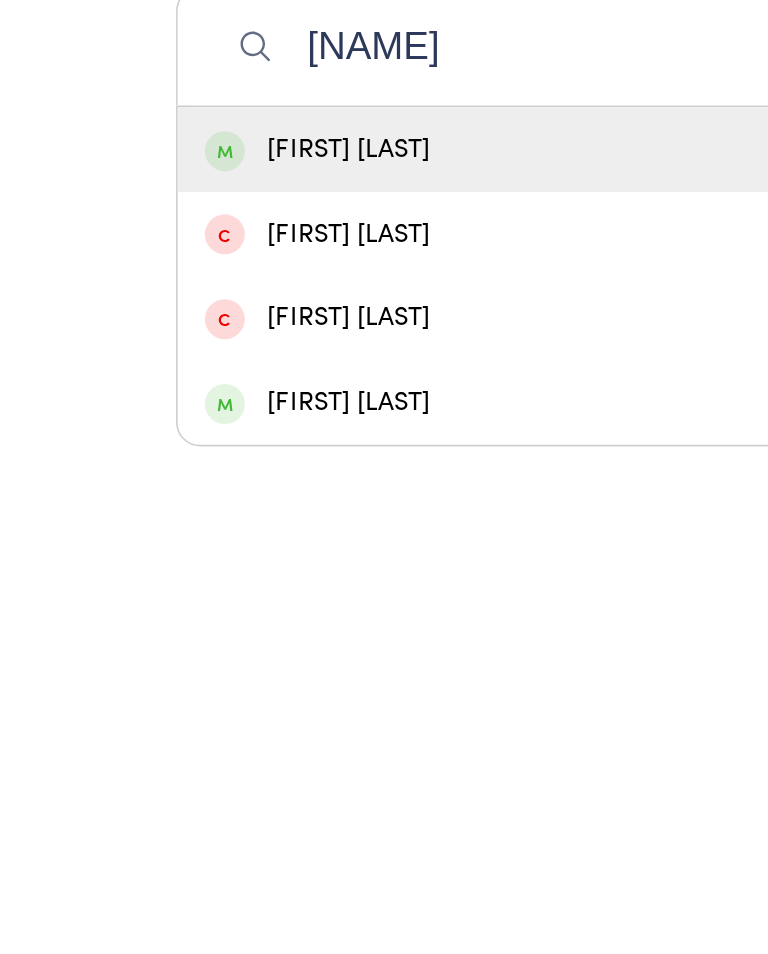 type on "[NAME]" 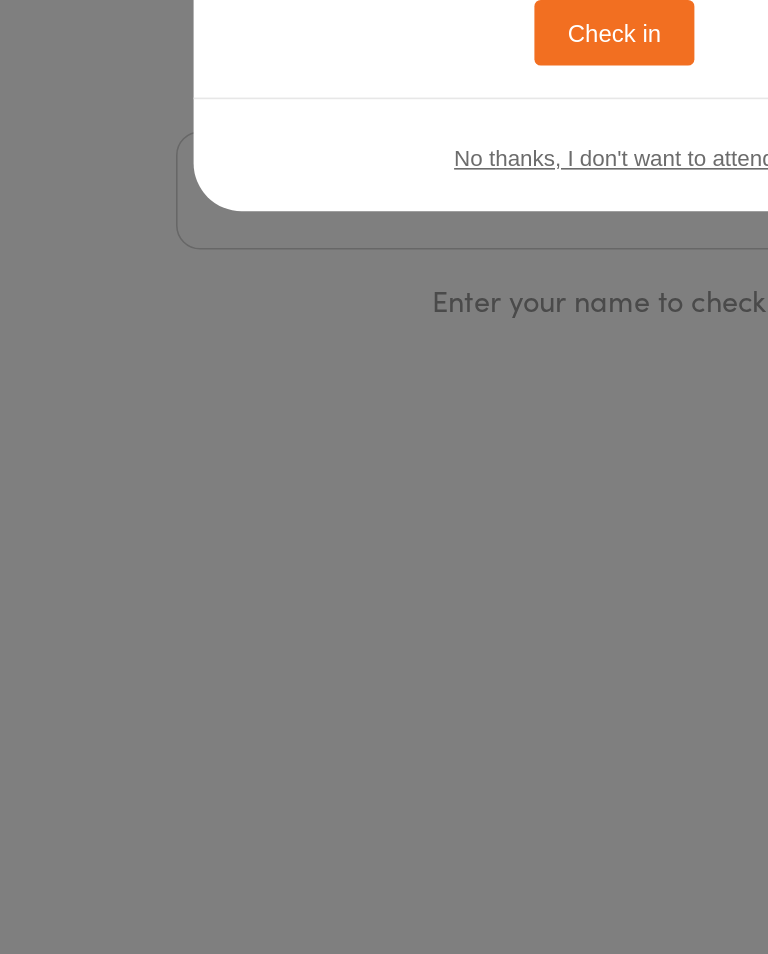 click on "Check in" at bounding box center [384, 378] 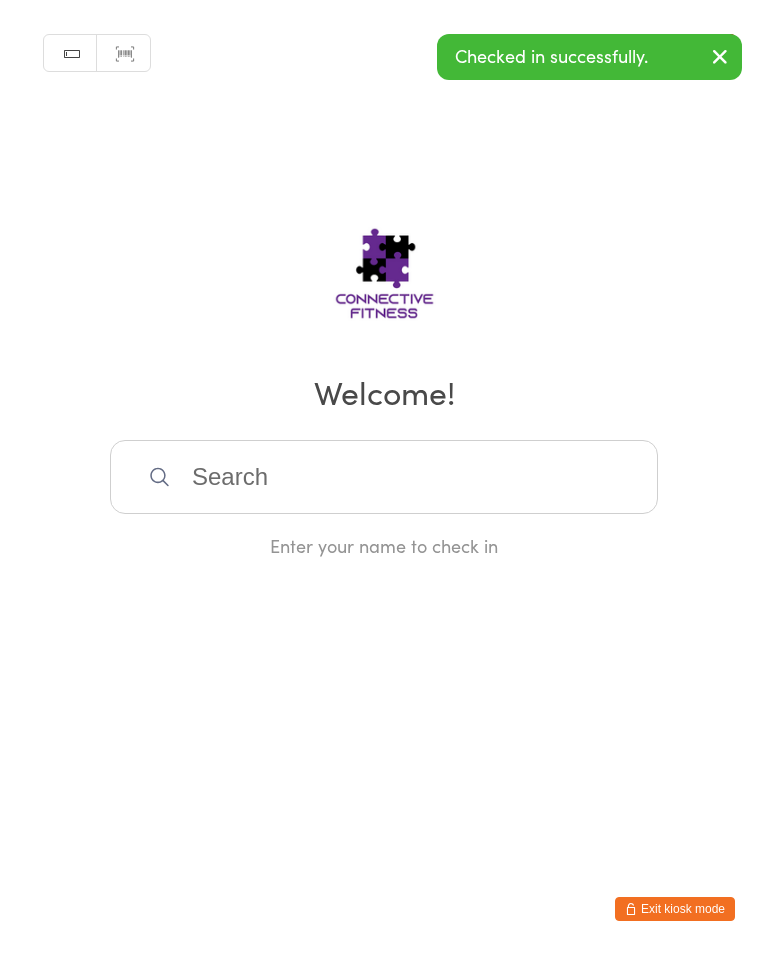 click at bounding box center (384, 477) 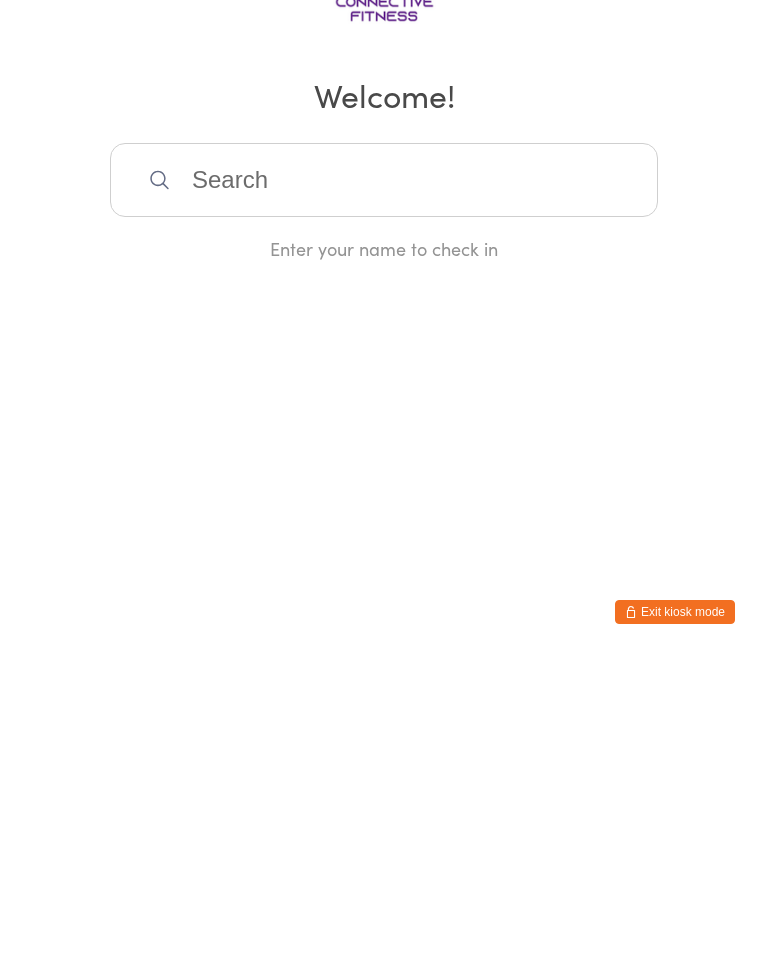 scroll, scrollTop: 0, scrollLeft: 0, axis: both 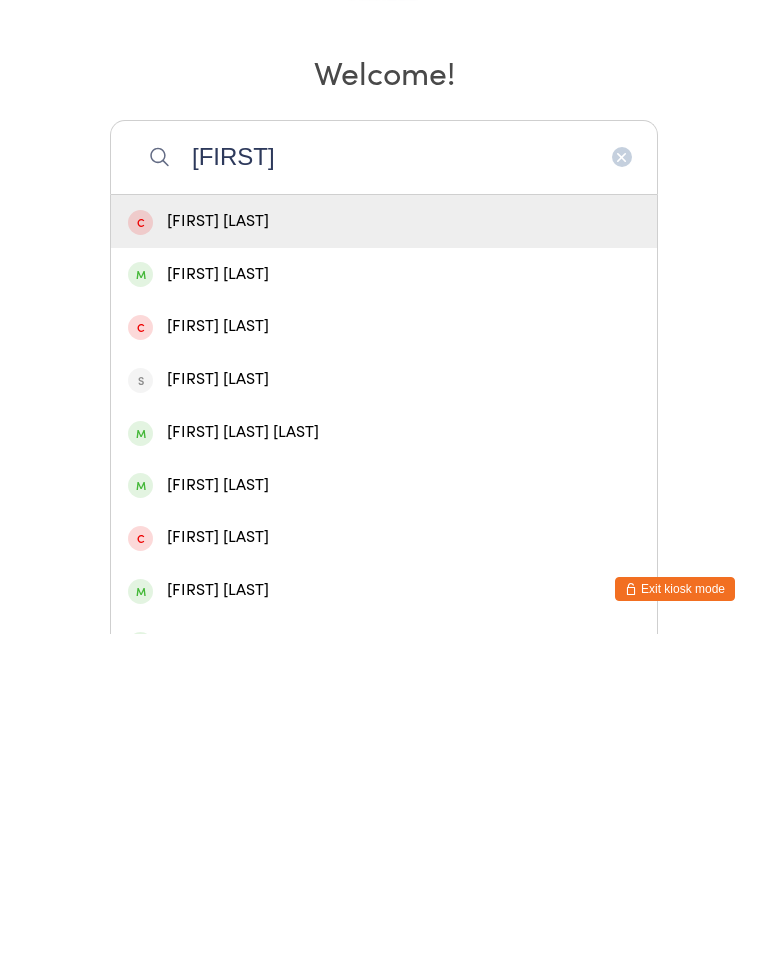 type on "[FIRST]" 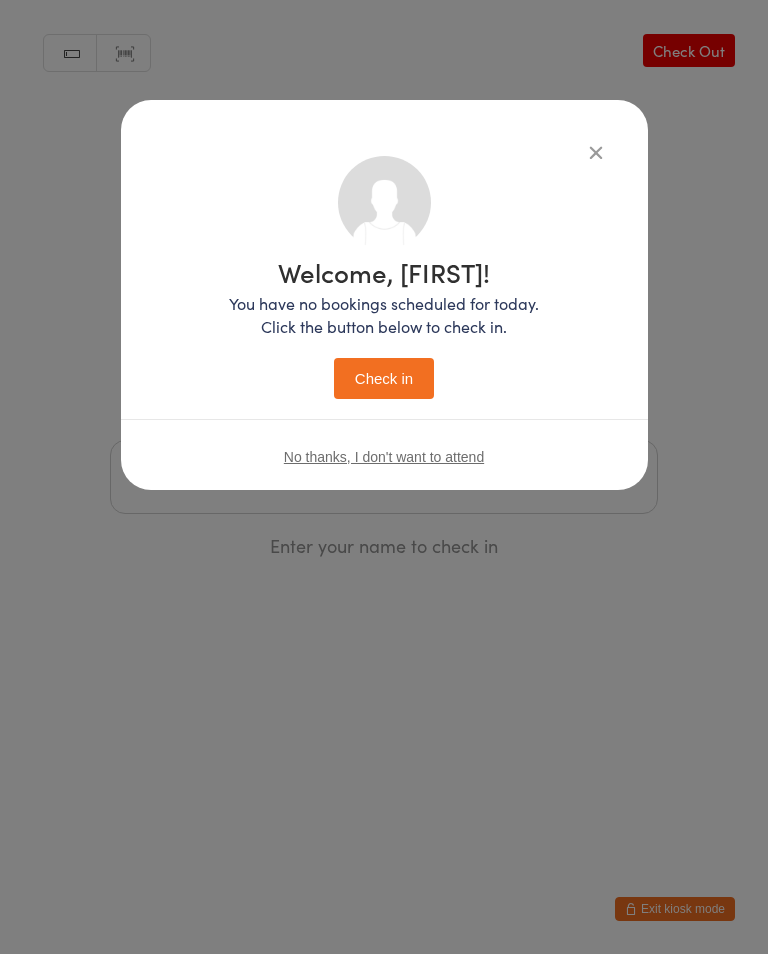 click on "Check in" at bounding box center [384, 378] 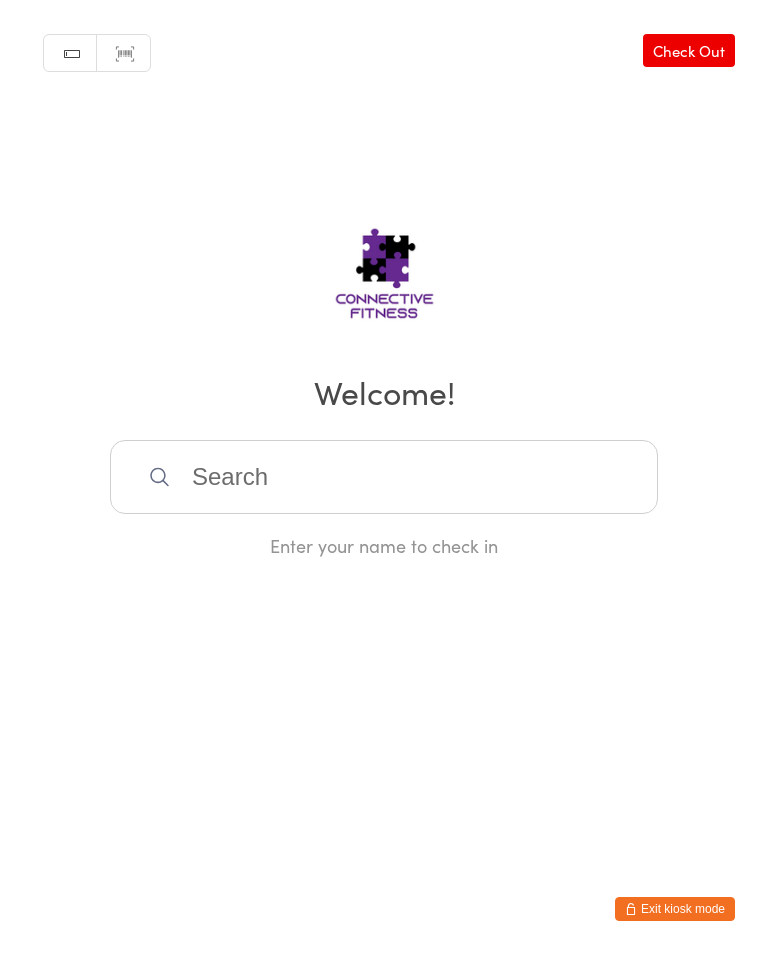 click on "Check Out" at bounding box center (689, 50) 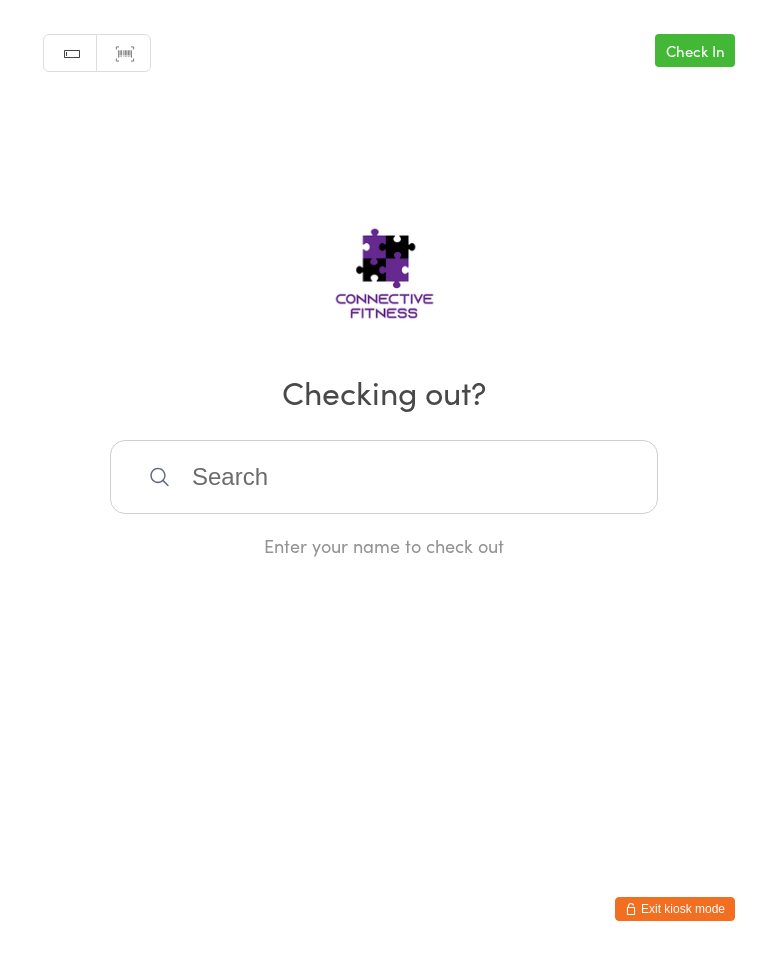 click on "Check In" at bounding box center (695, 50) 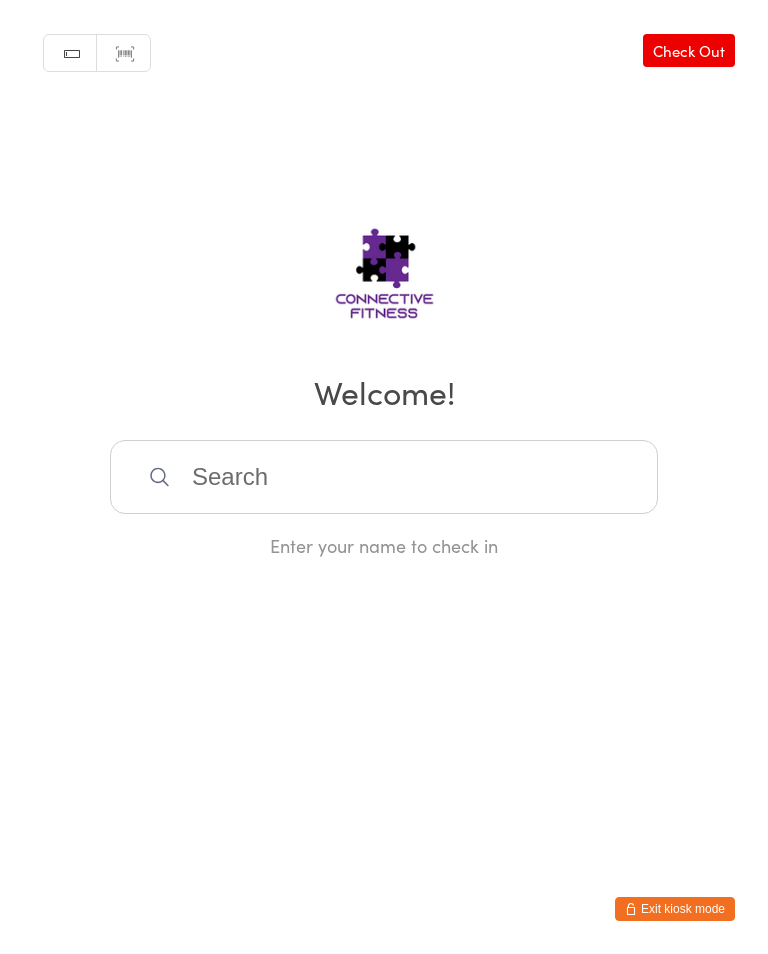 click on "Check Out" at bounding box center (689, 50) 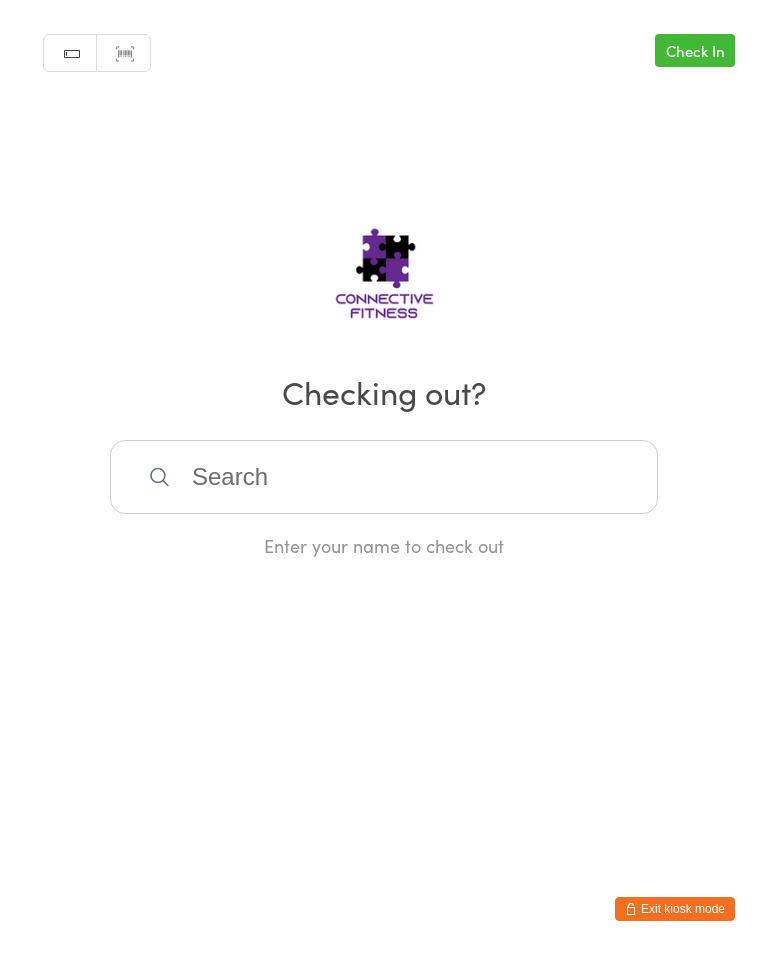 click on "Check In" at bounding box center (695, 50) 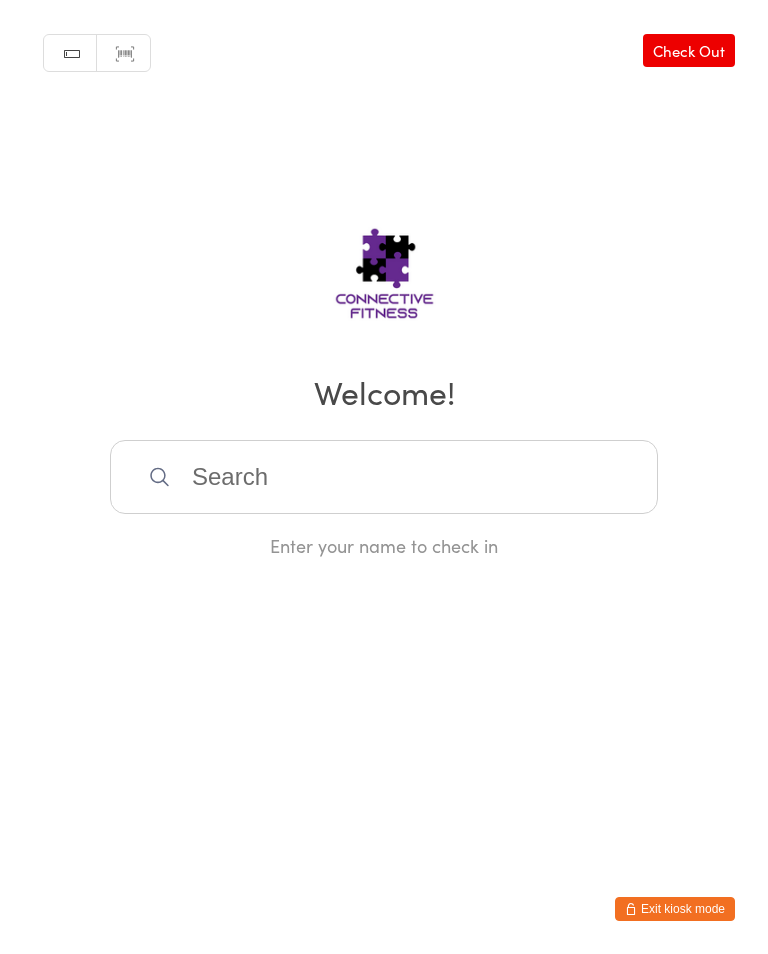 click at bounding box center [384, 477] 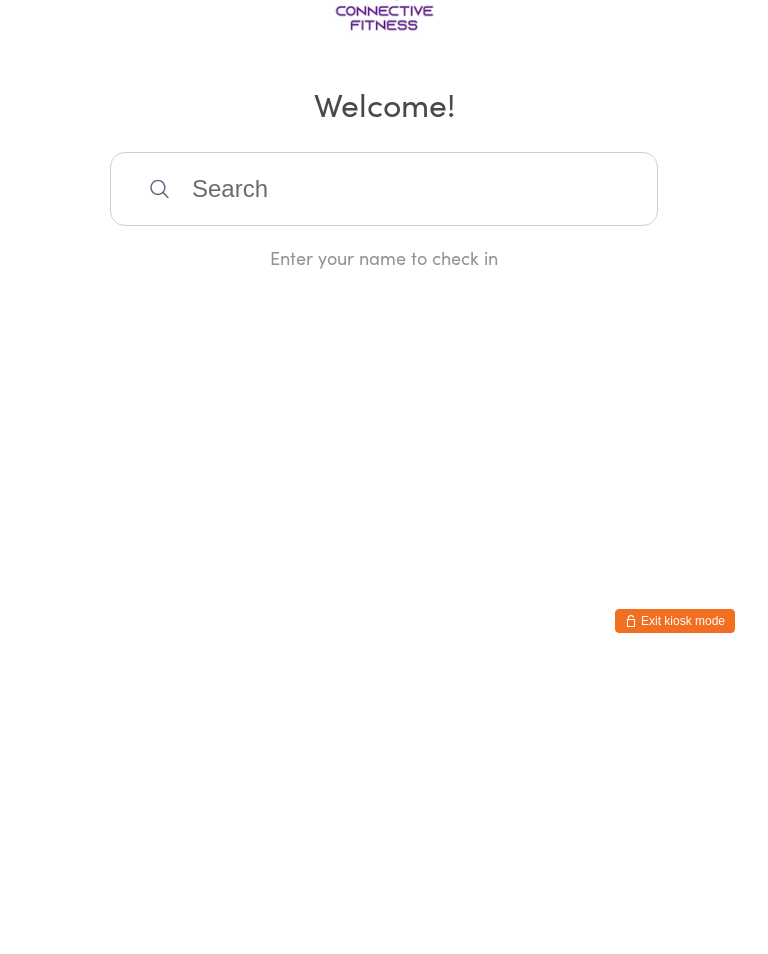 scroll, scrollTop: 0, scrollLeft: 0, axis: both 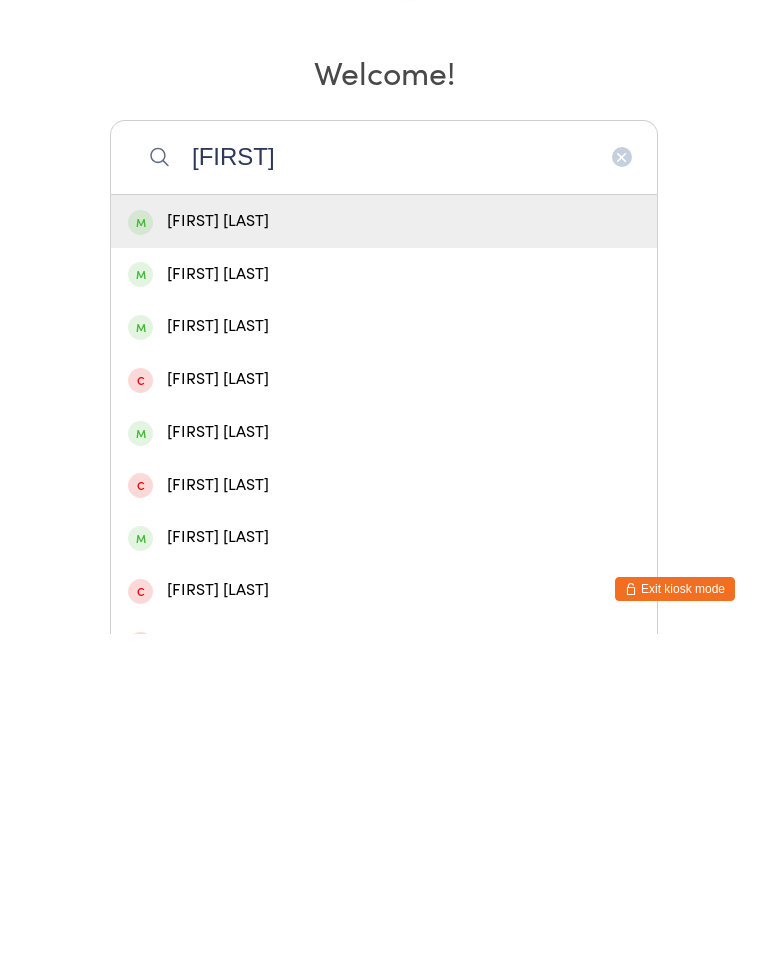 type on "[FIRST]" 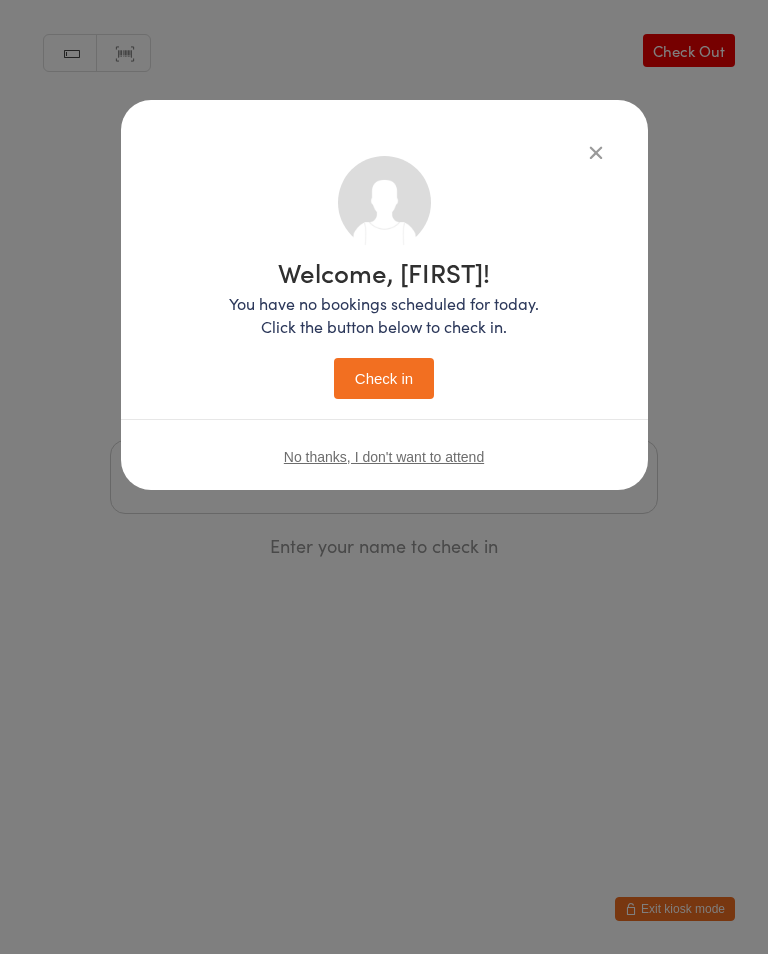 click on "Check in" at bounding box center (384, 378) 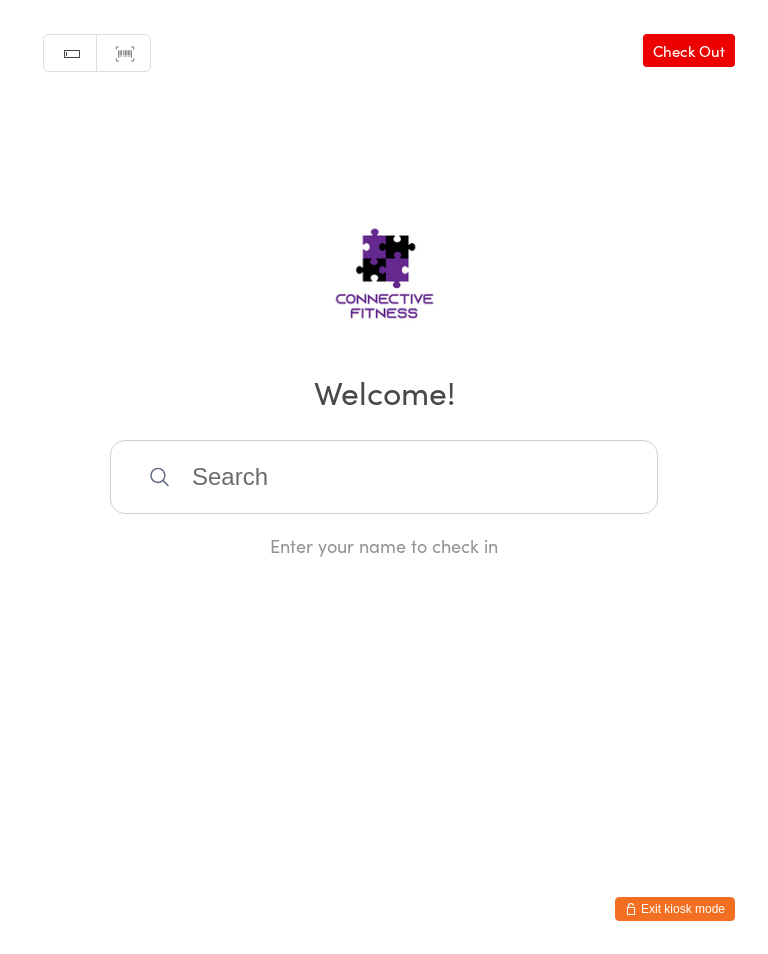 click at bounding box center [384, 477] 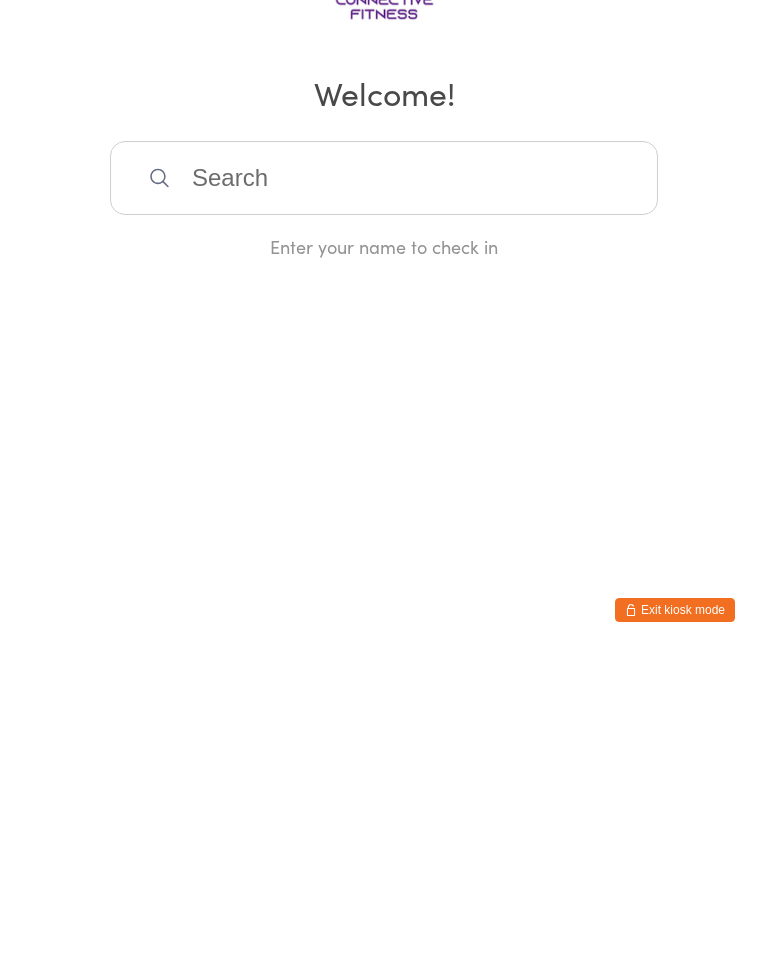 scroll, scrollTop: 0, scrollLeft: 0, axis: both 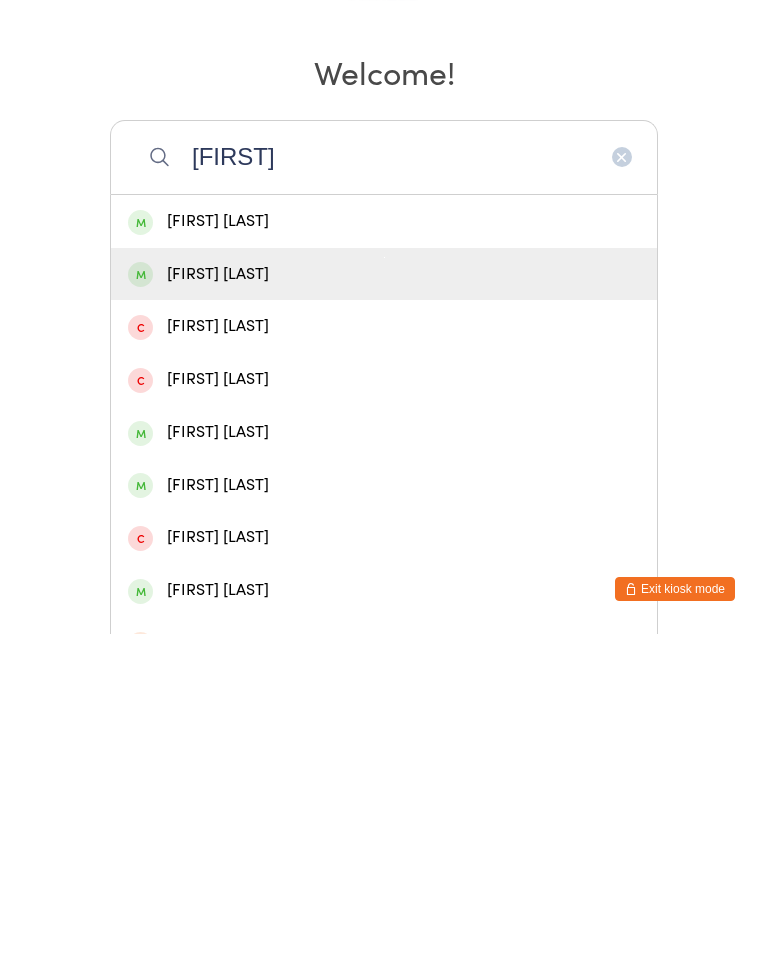 type on "[FIRST]" 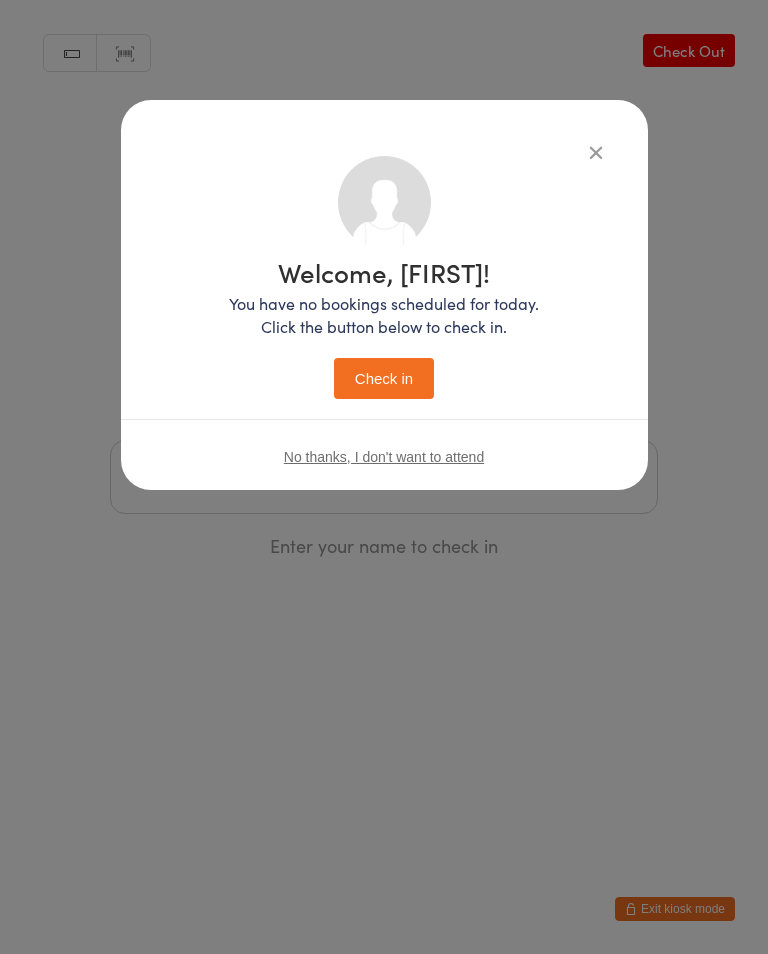 click on "Check in" at bounding box center (384, 378) 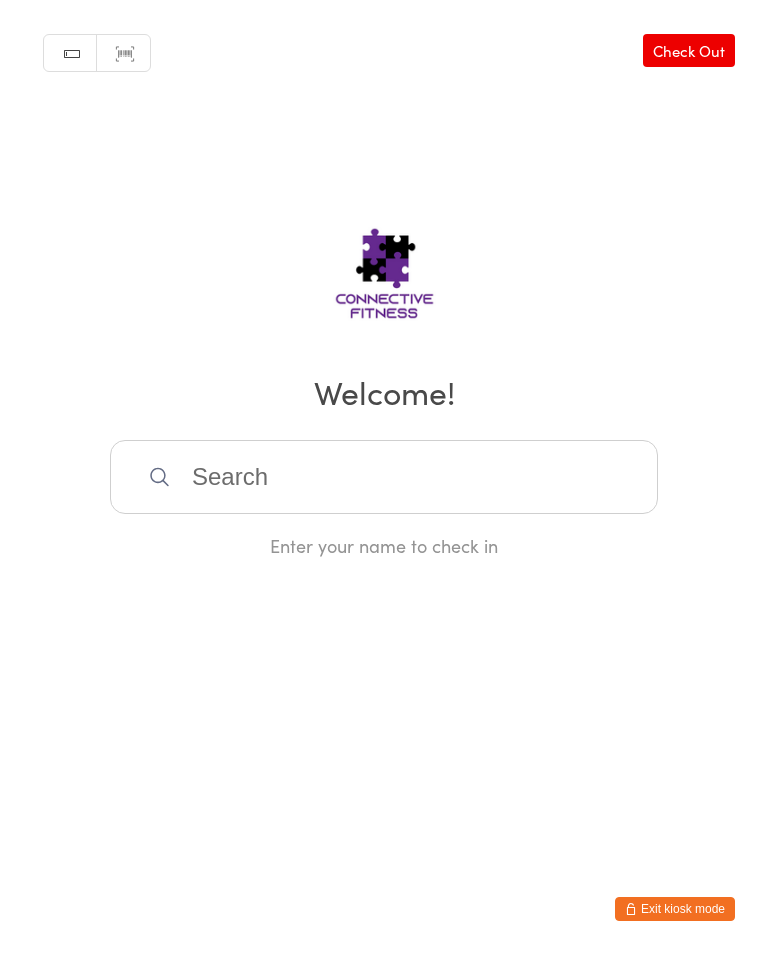 click at bounding box center [384, 477] 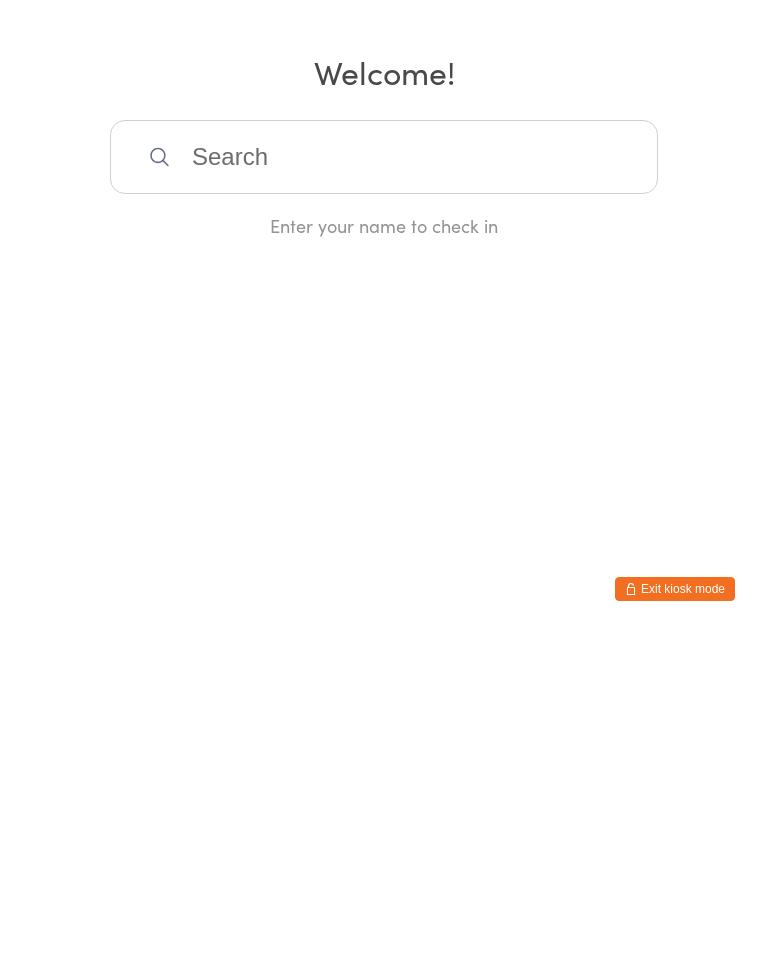 scroll, scrollTop: 0, scrollLeft: 0, axis: both 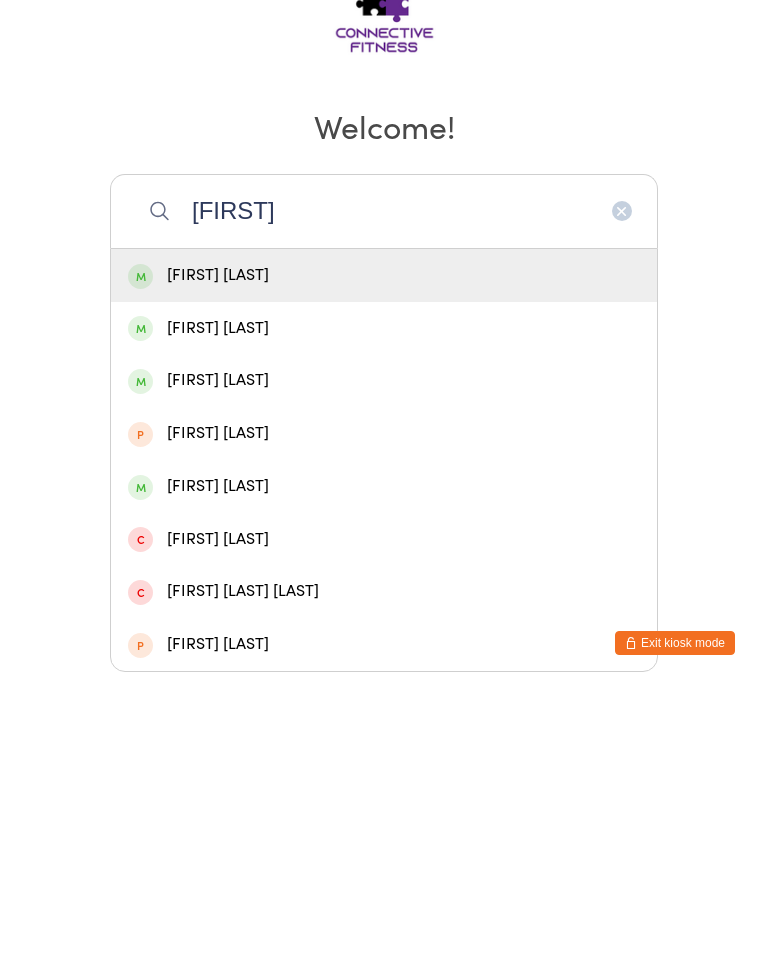 type on "[FIRST]" 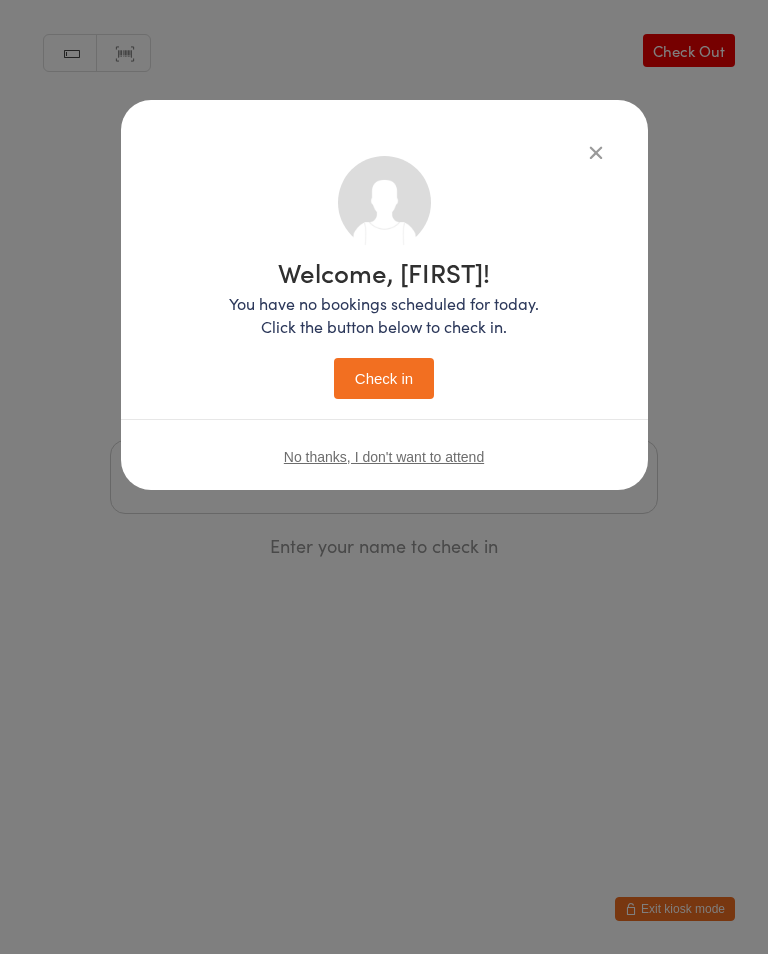 click on "Check in" at bounding box center [384, 378] 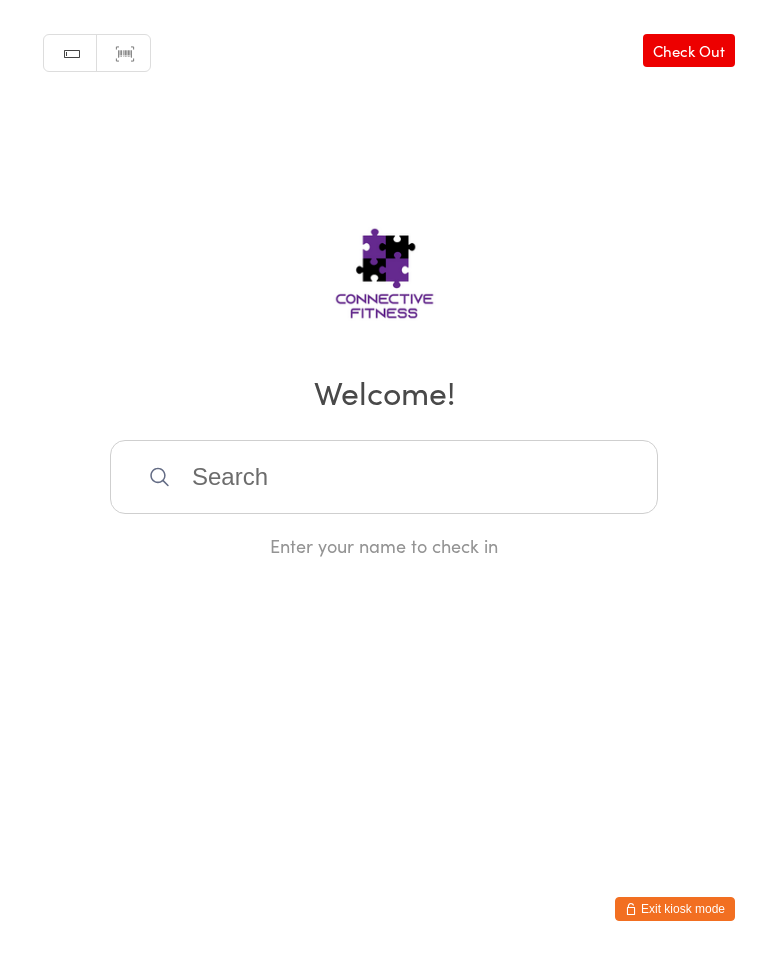 click at bounding box center (384, 477) 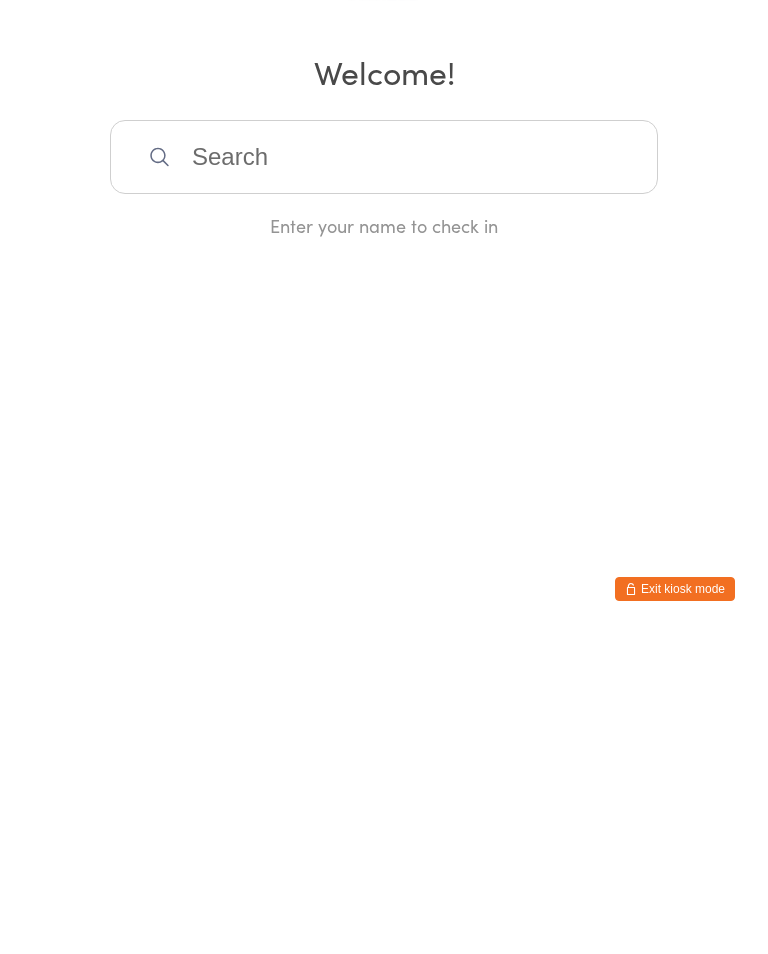 scroll, scrollTop: 0, scrollLeft: 0, axis: both 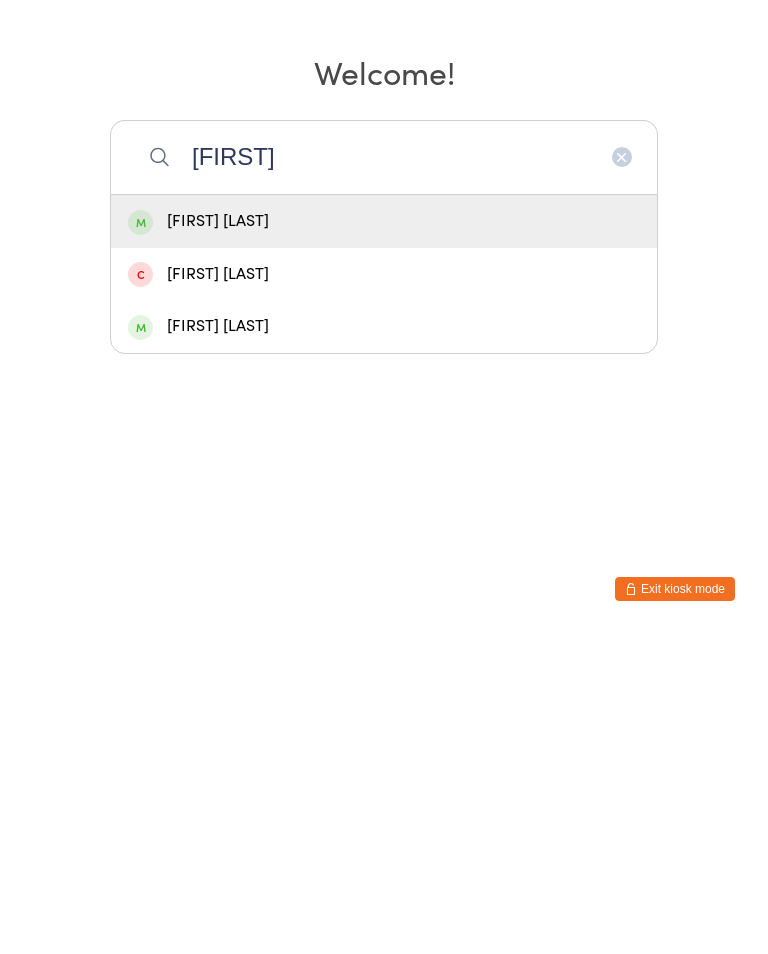 type on "[FIRST]" 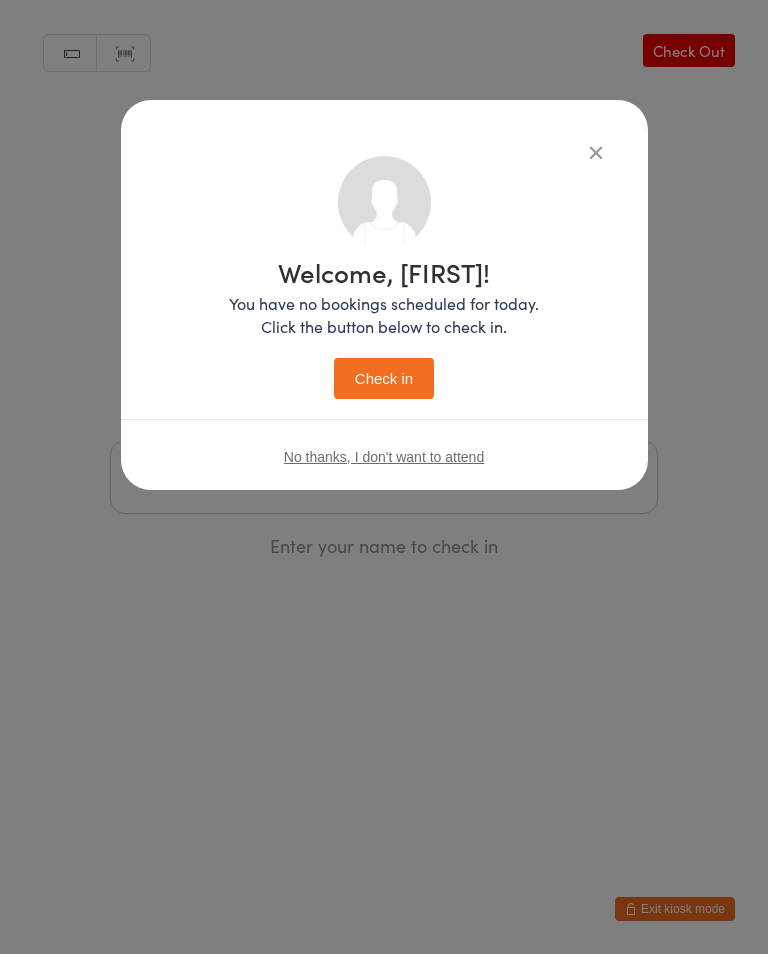 click on "Check in" at bounding box center (384, 378) 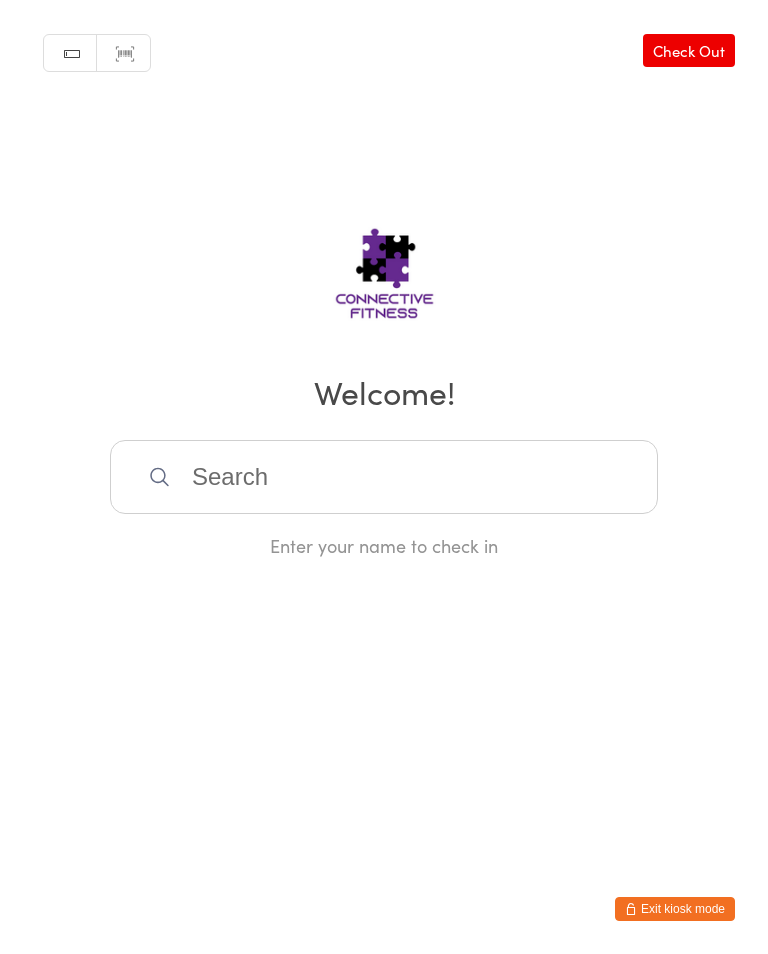 click at bounding box center [384, 477] 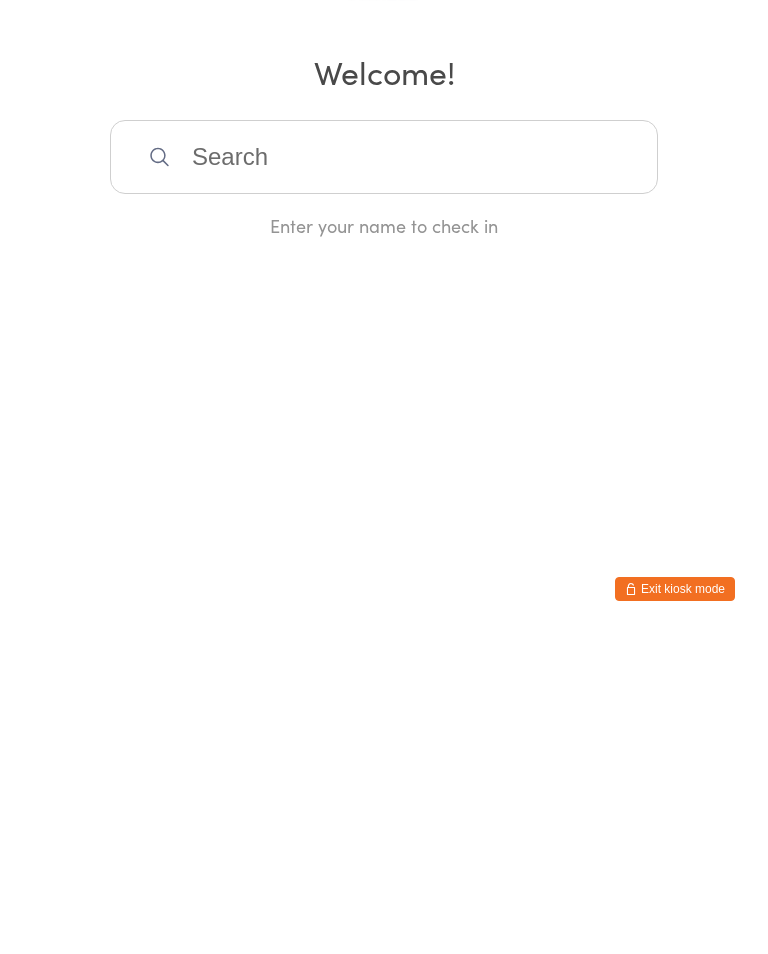 scroll, scrollTop: 0, scrollLeft: 0, axis: both 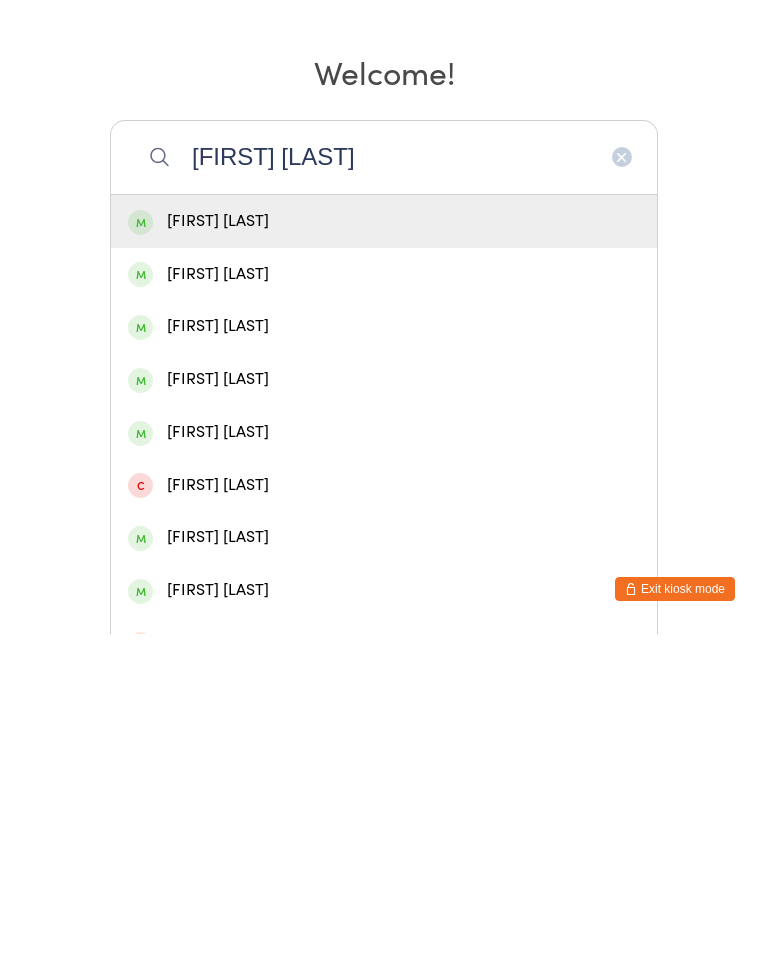 type on "[FIRST] [LAST]" 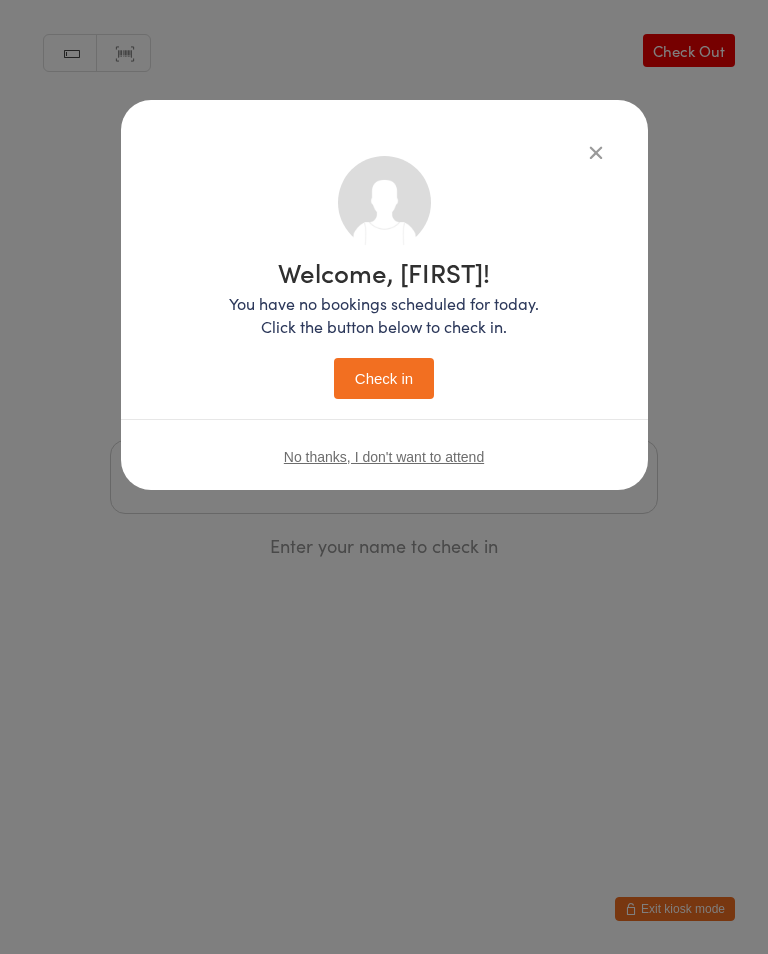 click on "Check in" at bounding box center (384, 378) 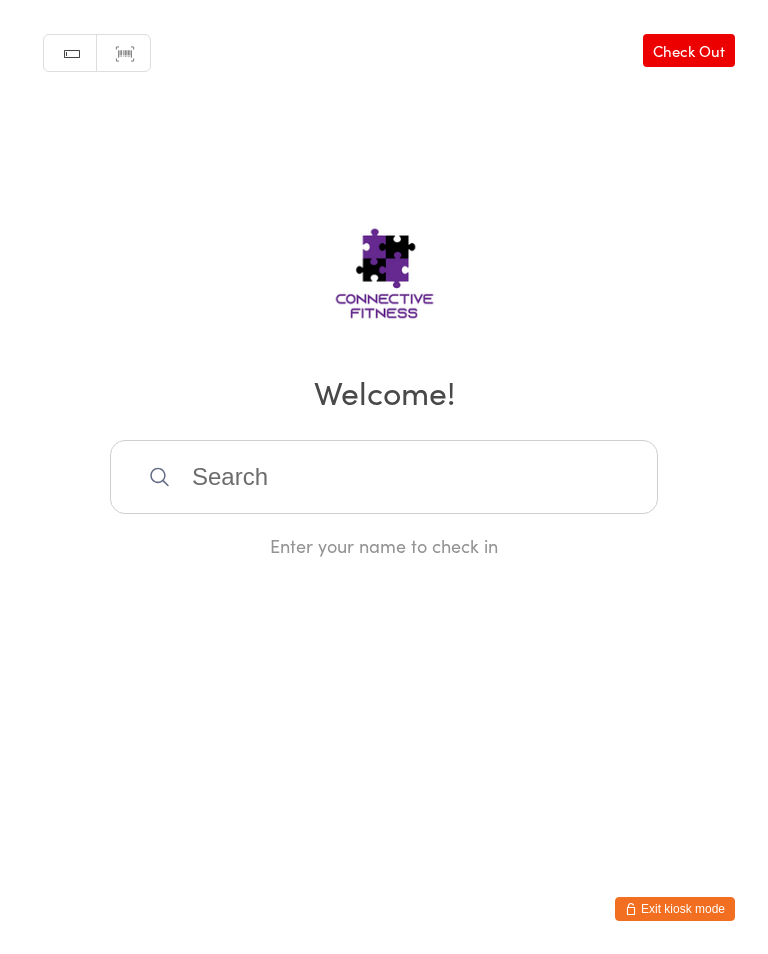 click at bounding box center [384, 477] 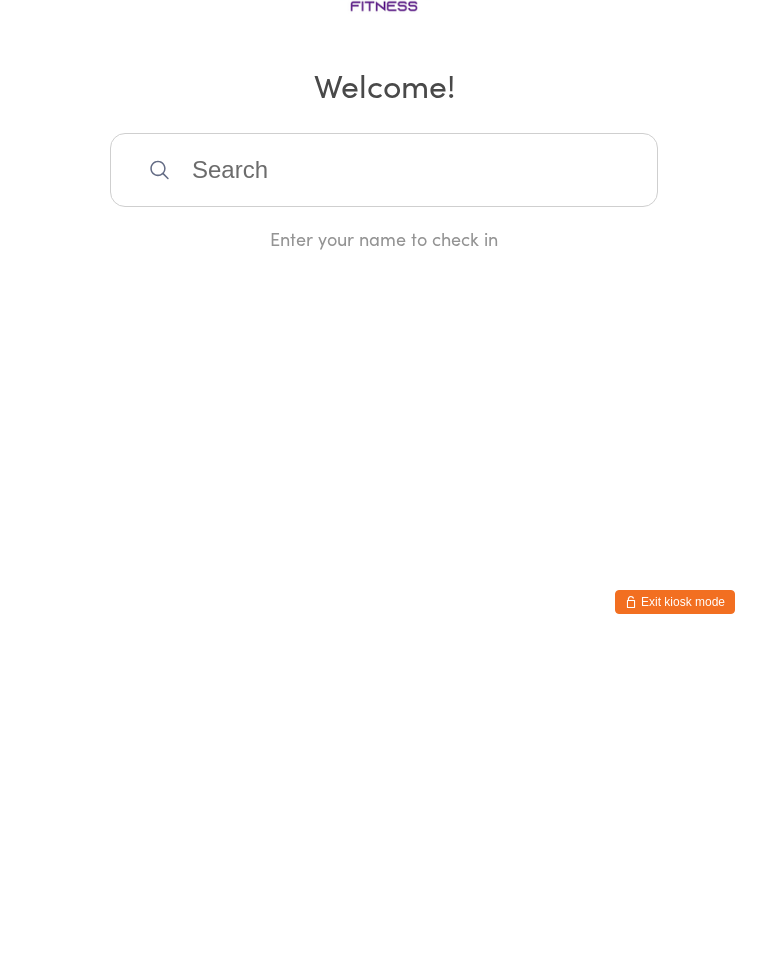 scroll, scrollTop: 0, scrollLeft: 0, axis: both 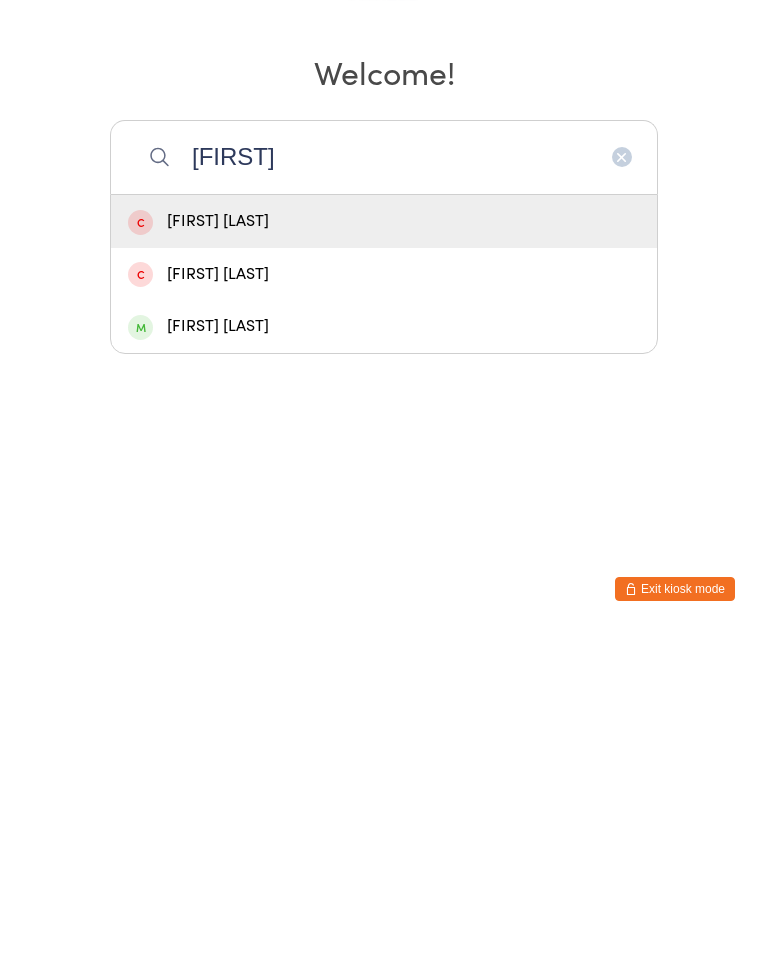 type on "[FIRST]" 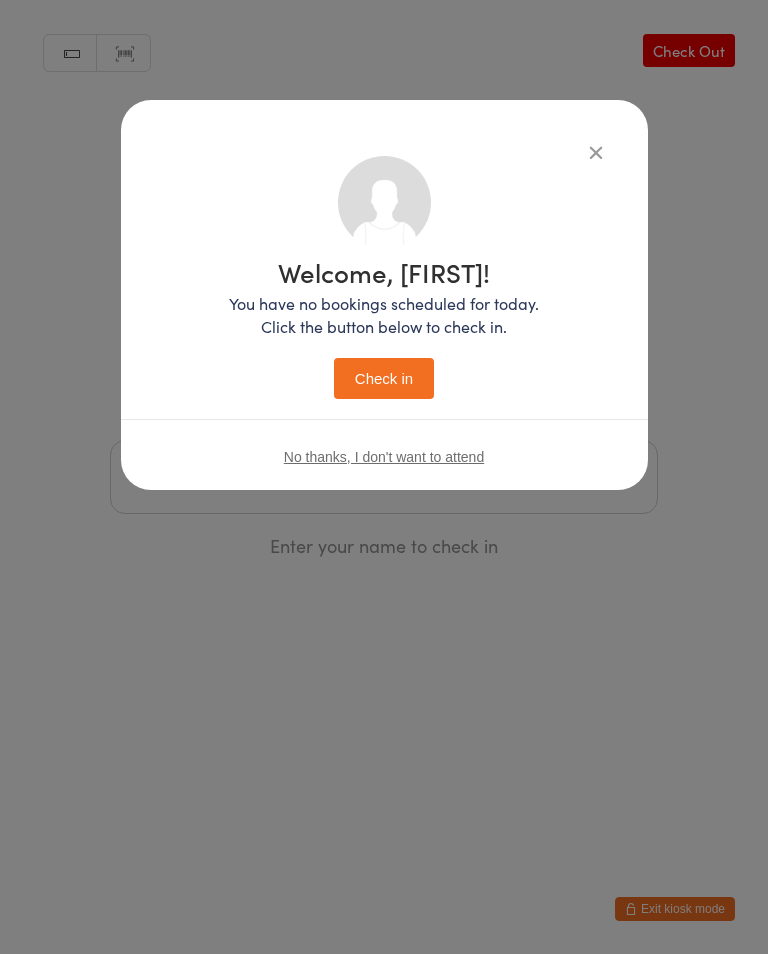 click on "Check in" at bounding box center [384, 378] 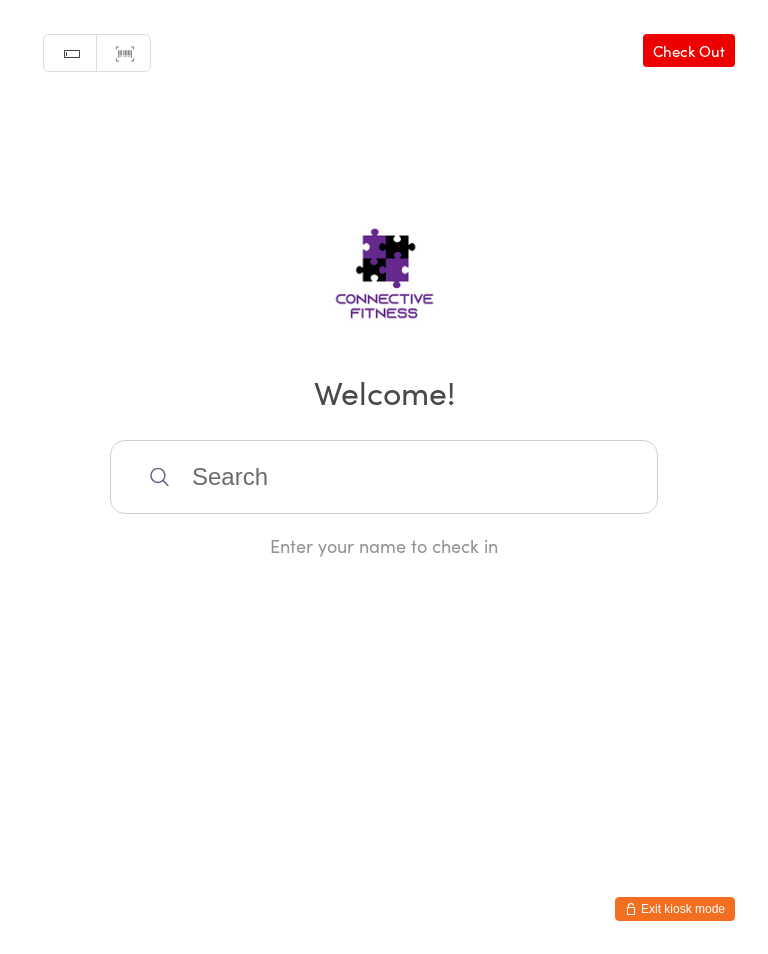 click at bounding box center [384, 477] 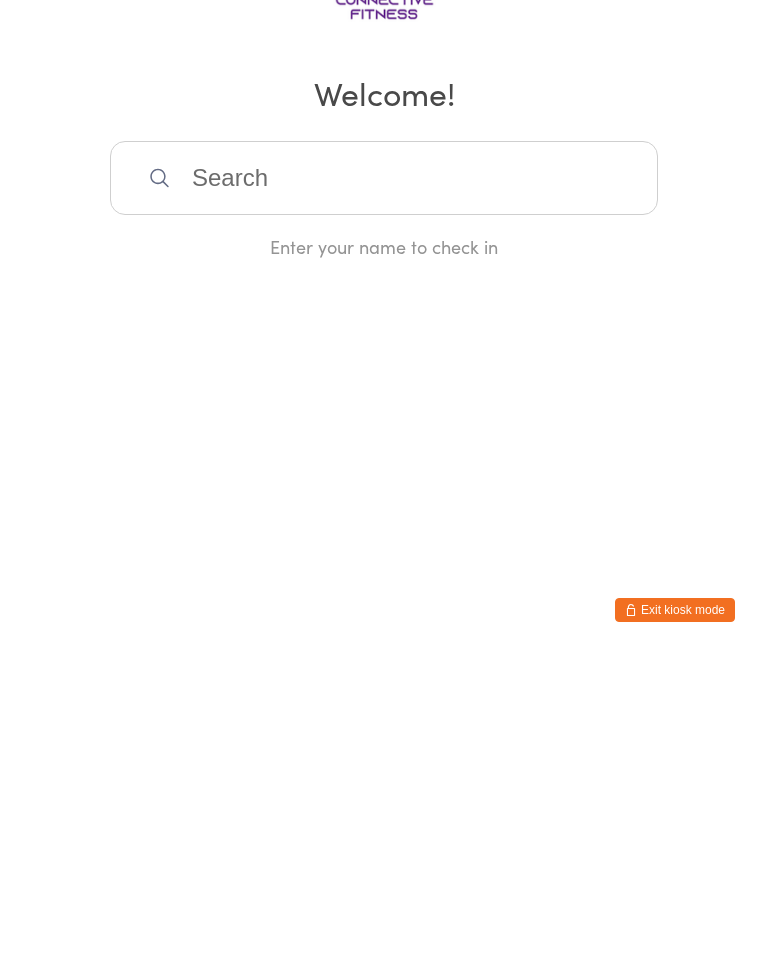 scroll, scrollTop: 0, scrollLeft: 0, axis: both 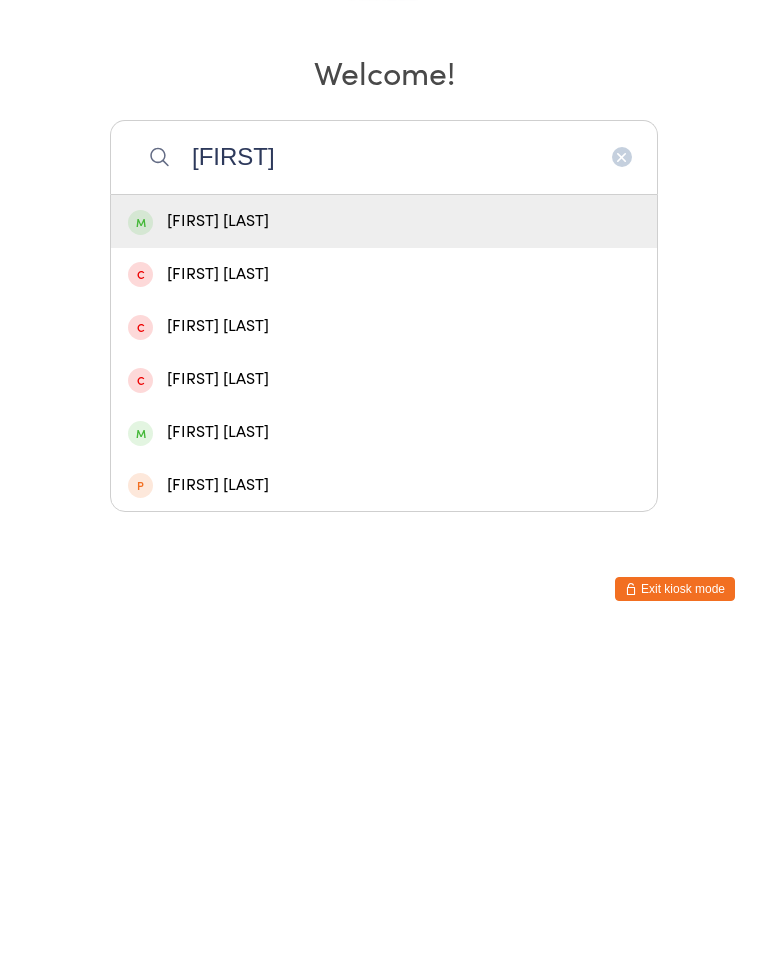 type on "[FIRST]" 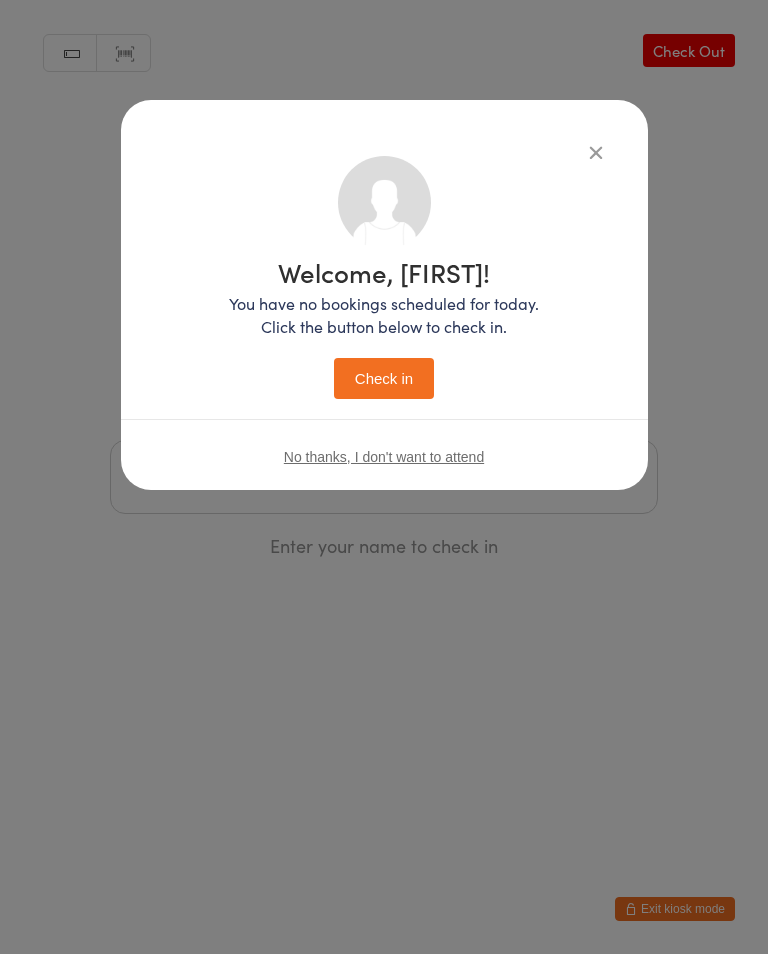 click on "Check in" at bounding box center (384, 378) 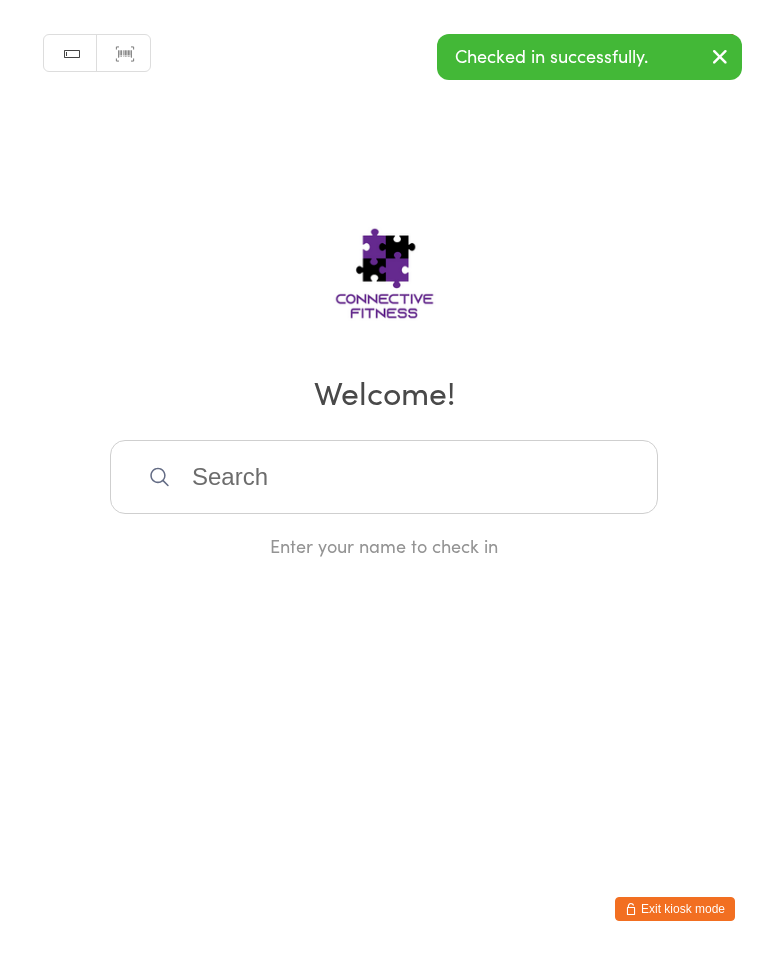 click at bounding box center [384, 477] 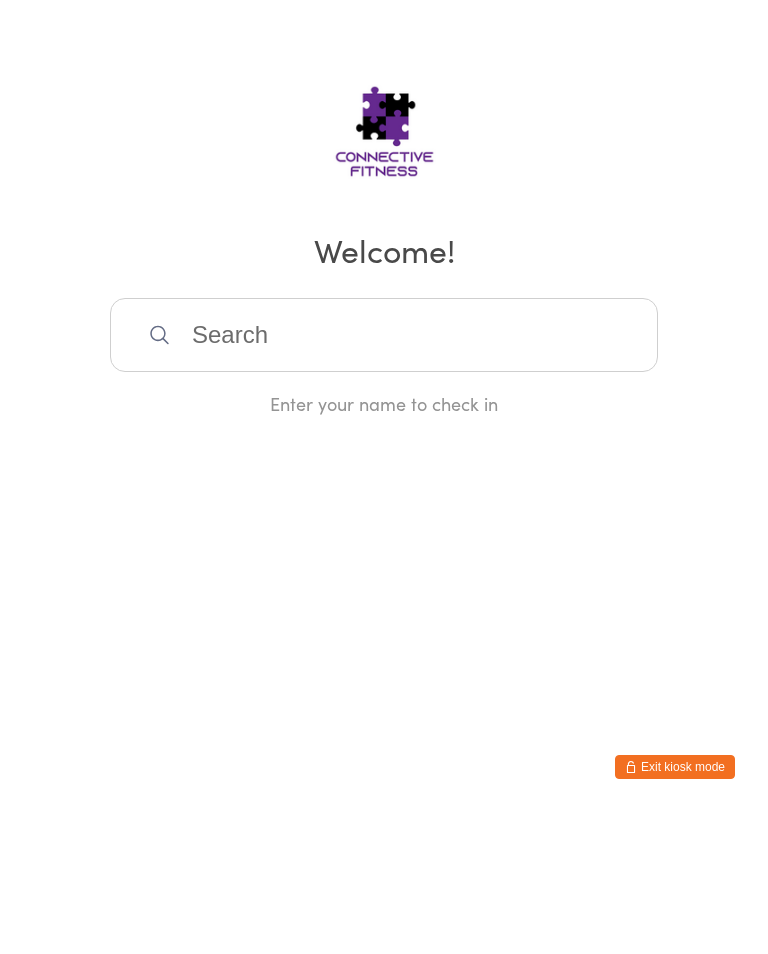 scroll, scrollTop: 0, scrollLeft: 0, axis: both 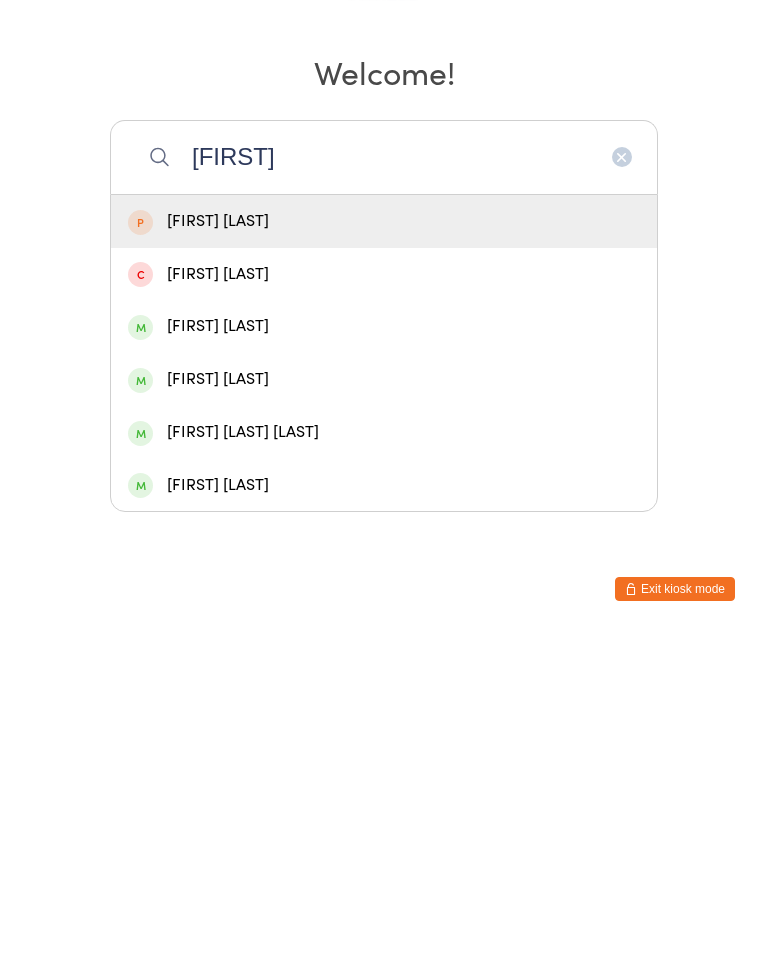 type on "[FIRST]" 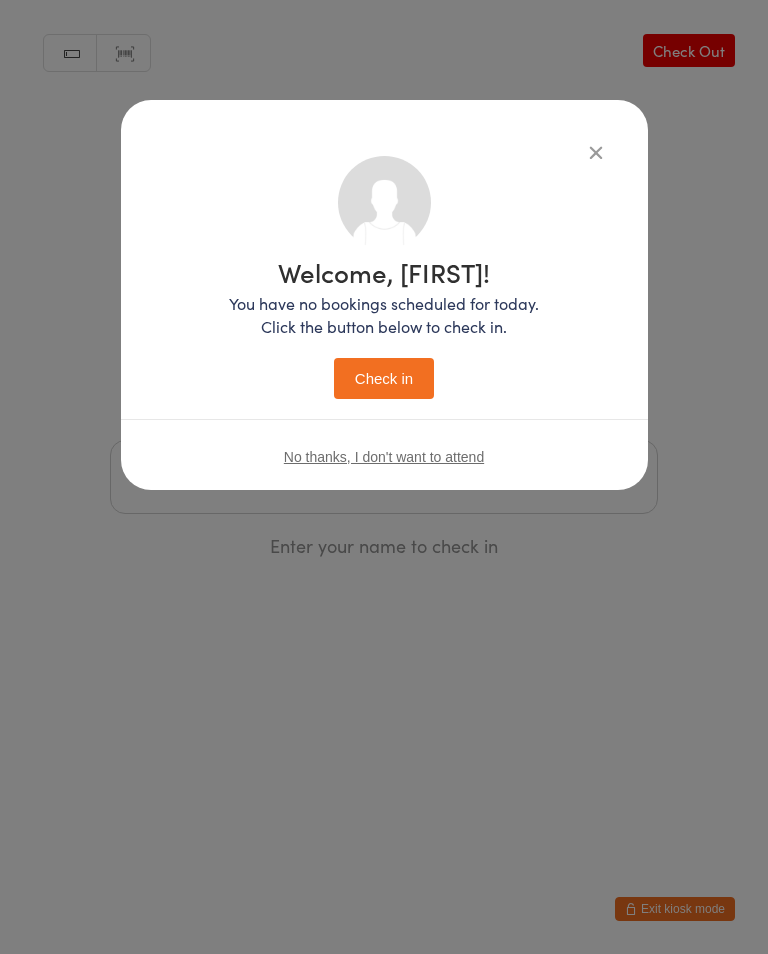 click on "Check in" at bounding box center [384, 378] 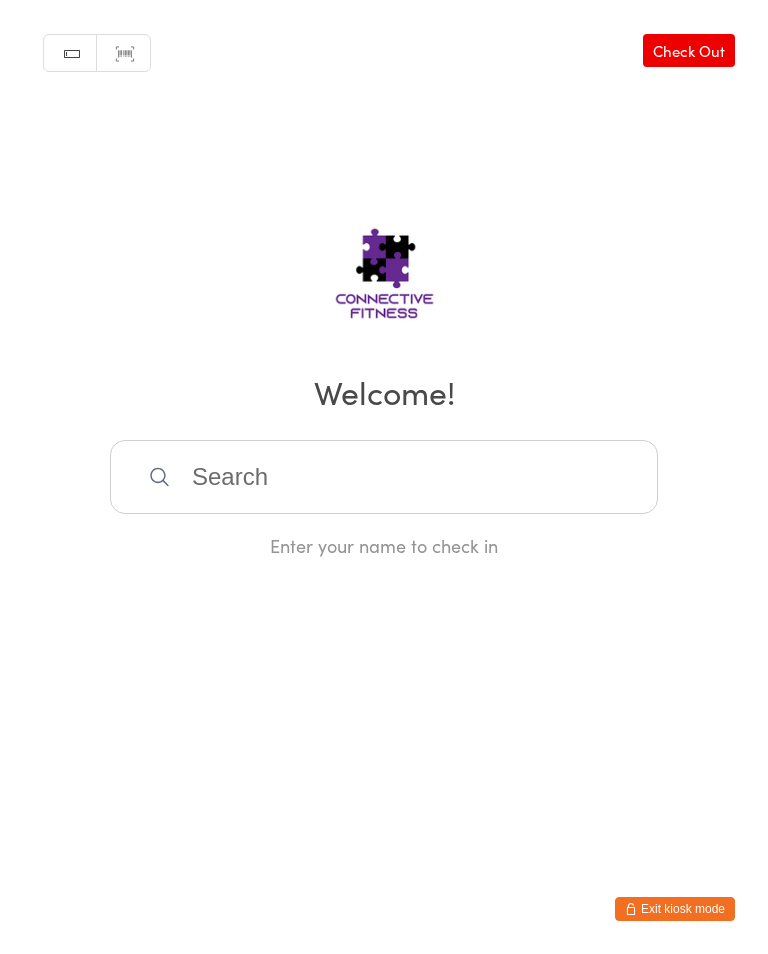 click at bounding box center (384, 477) 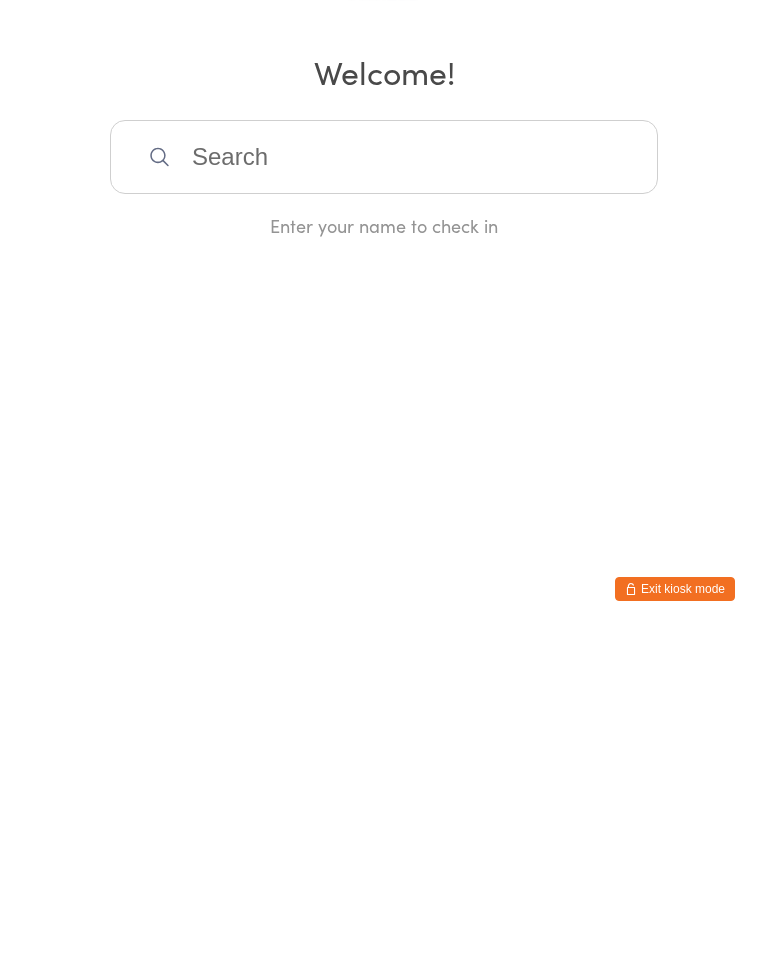 scroll, scrollTop: 0, scrollLeft: 0, axis: both 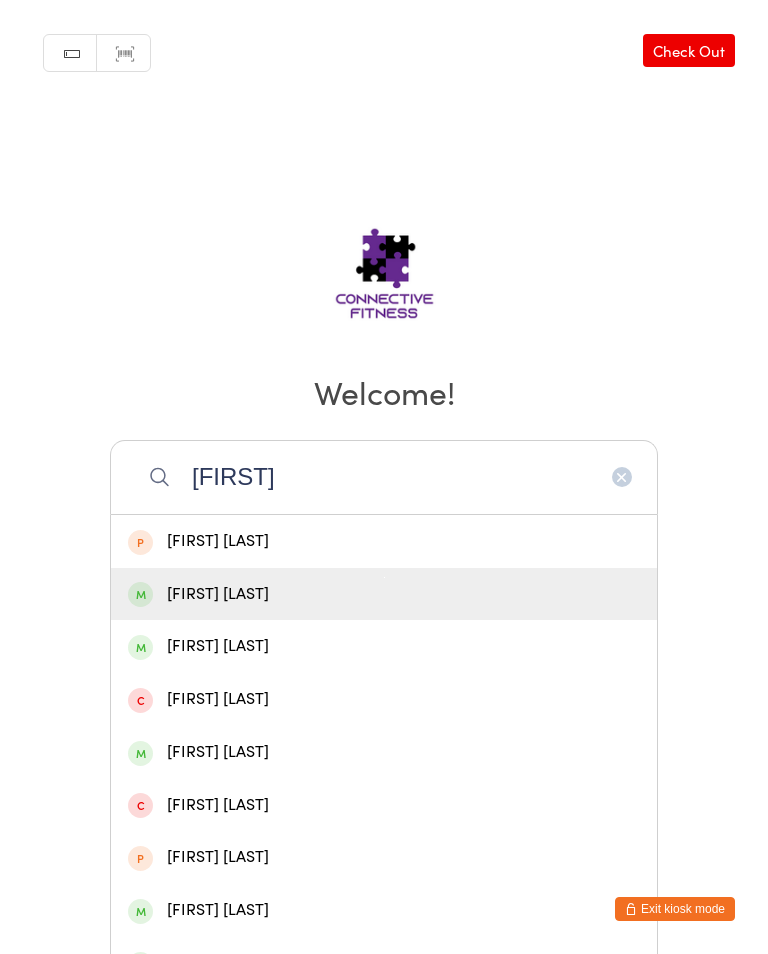 type on "[FIRST]" 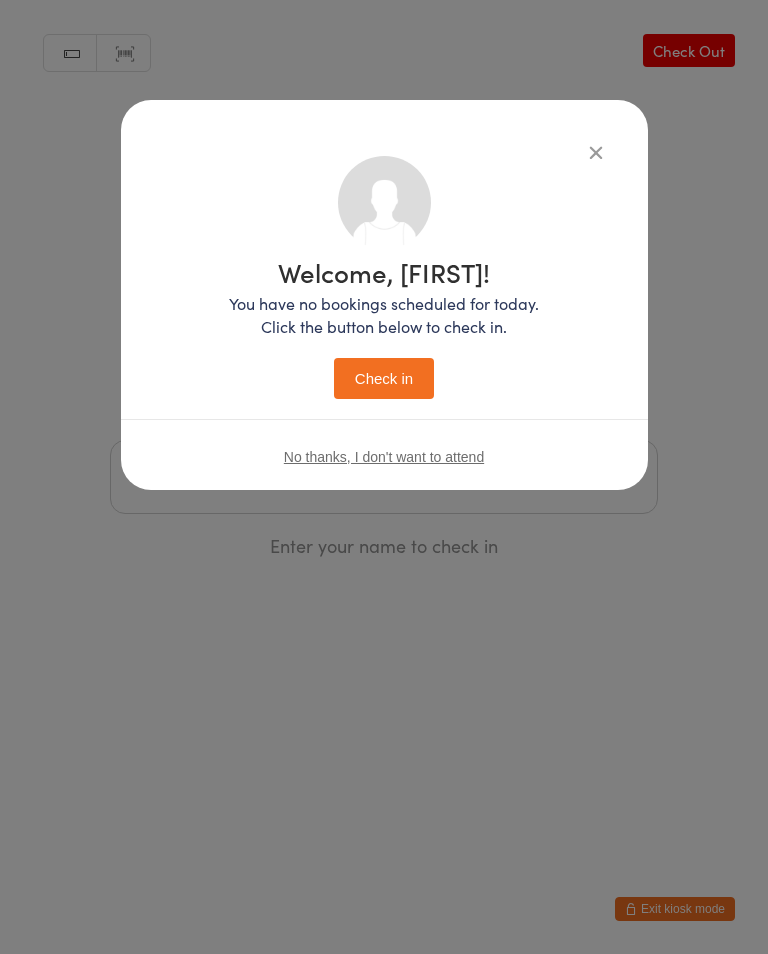 click on "Check in" at bounding box center (384, 378) 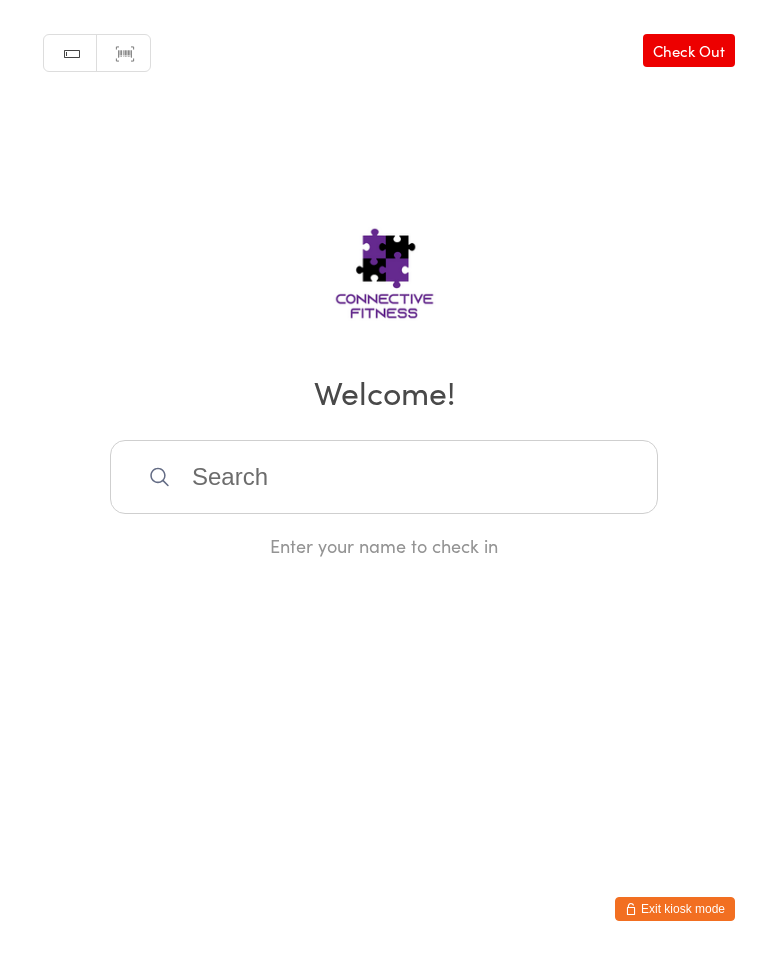 click at bounding box center [384, 477] 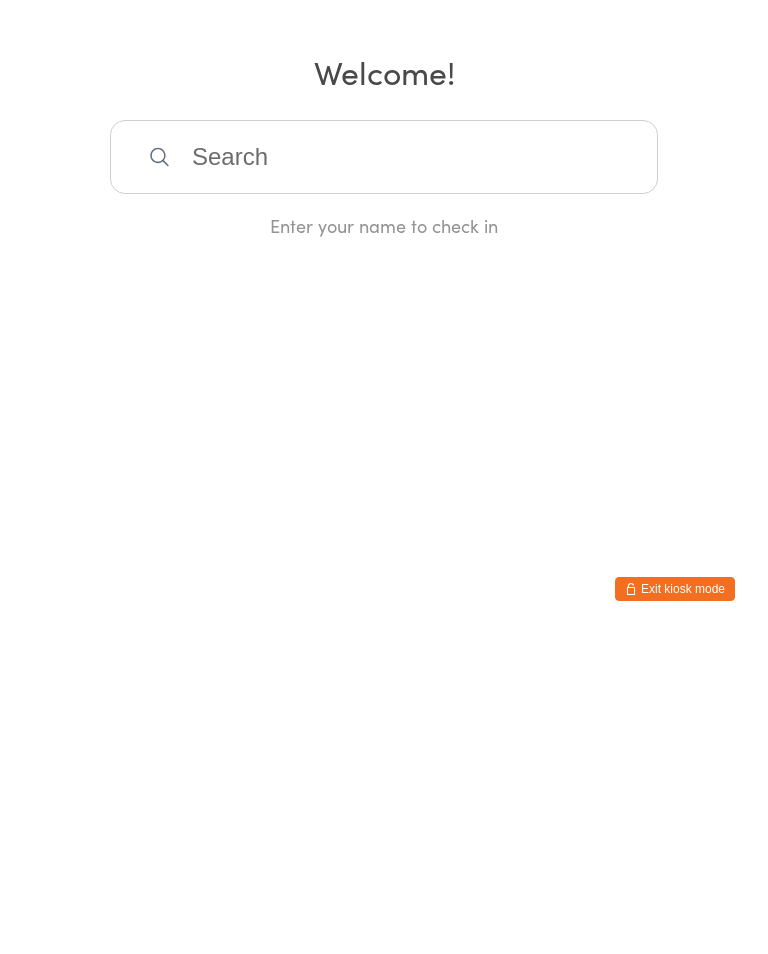 scroll, scrollTop: 0, scrollLeft: 0, axis: both 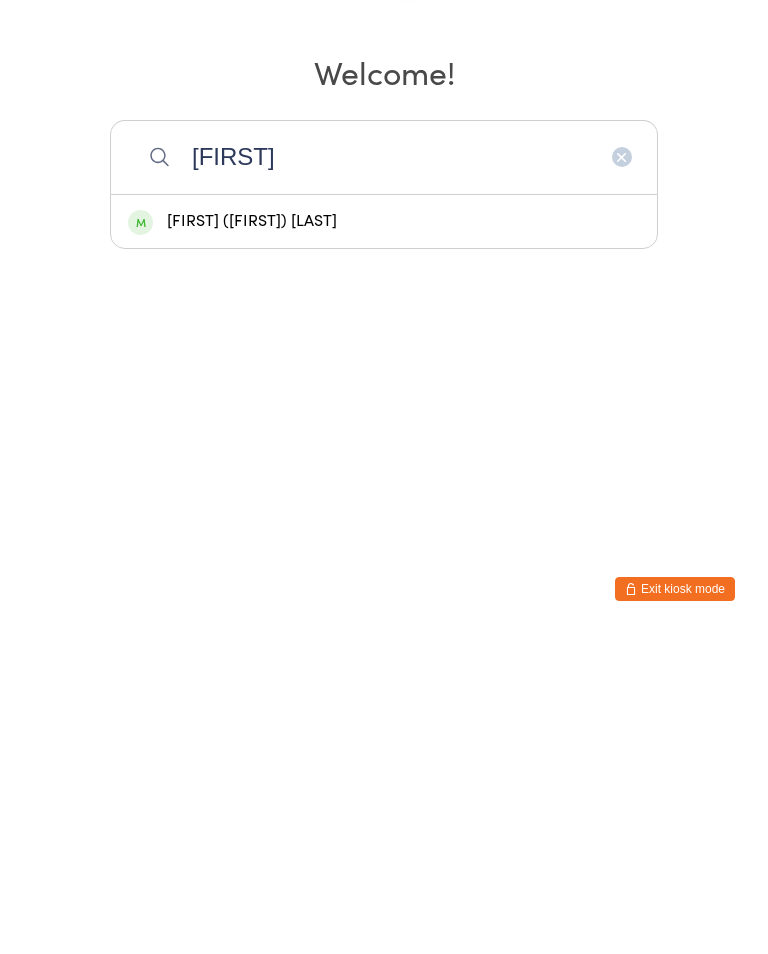 type on "[FIRST]" 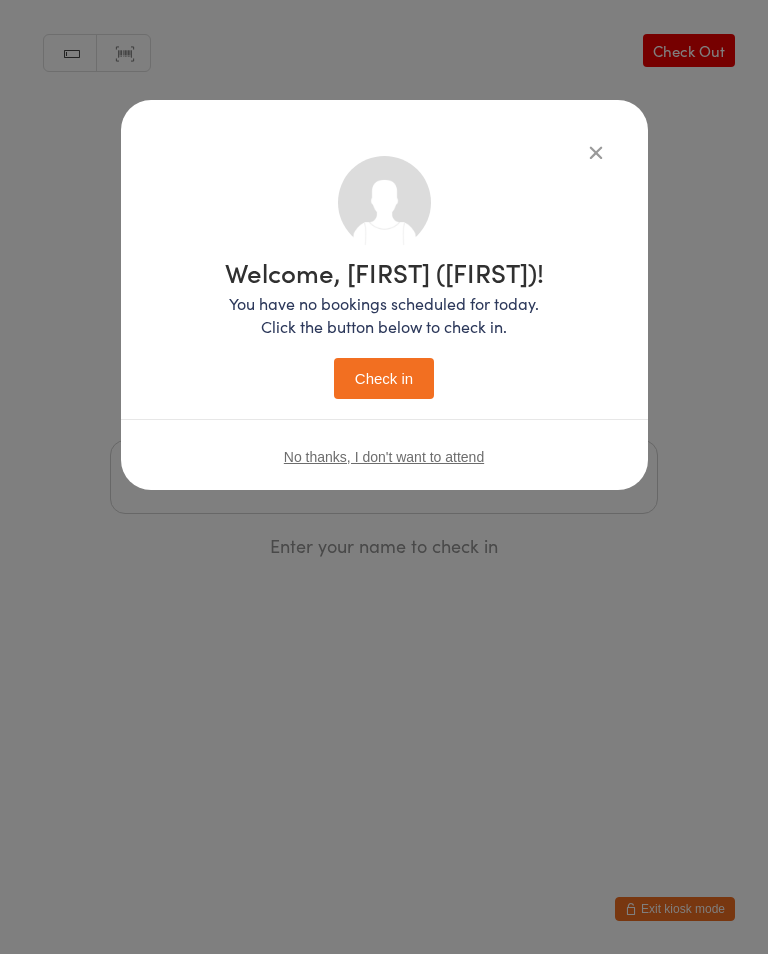 click on "Check in" at bounding box center (384, 378) 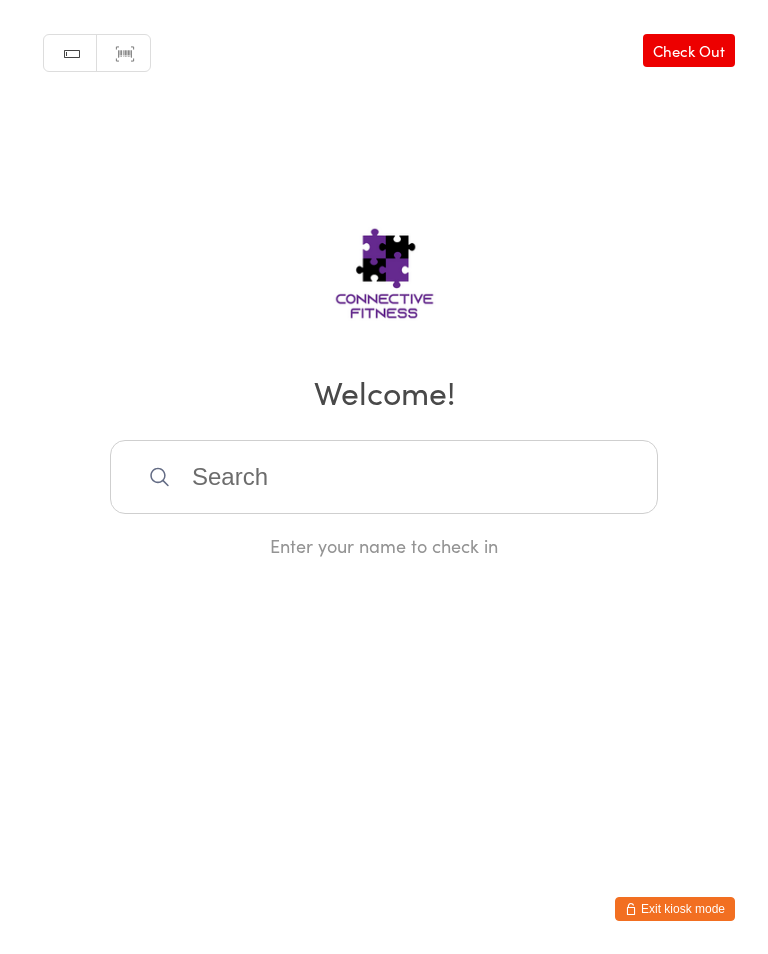click at bounding box center [384, 477] 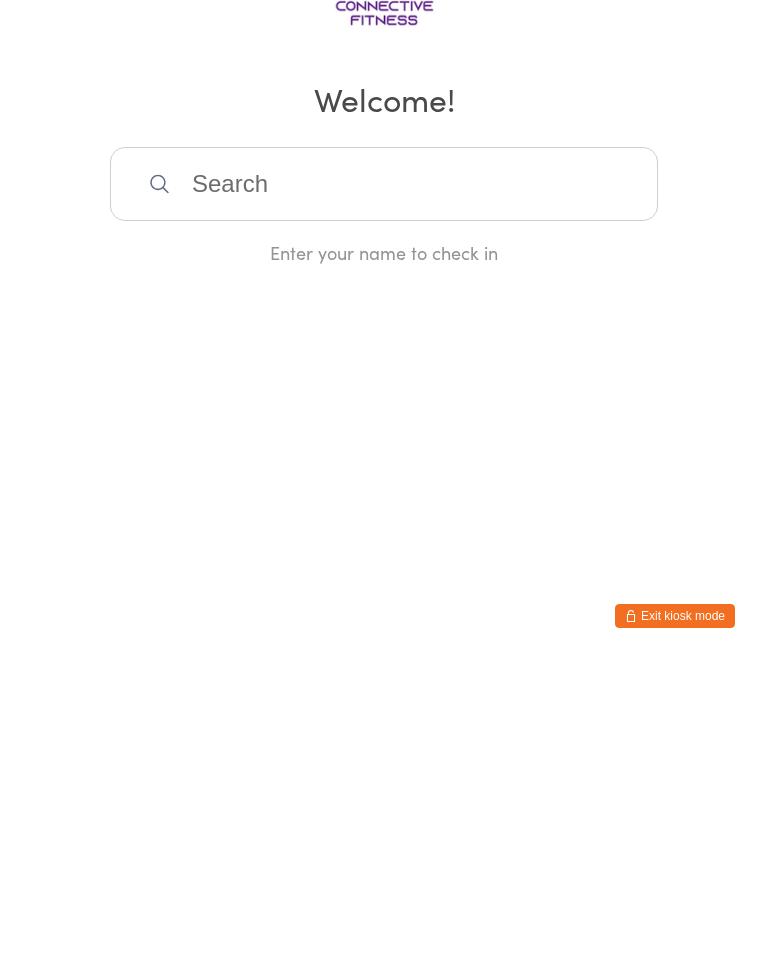 scroll, scrollTop: 0, scrollLeft: 0, axis: both 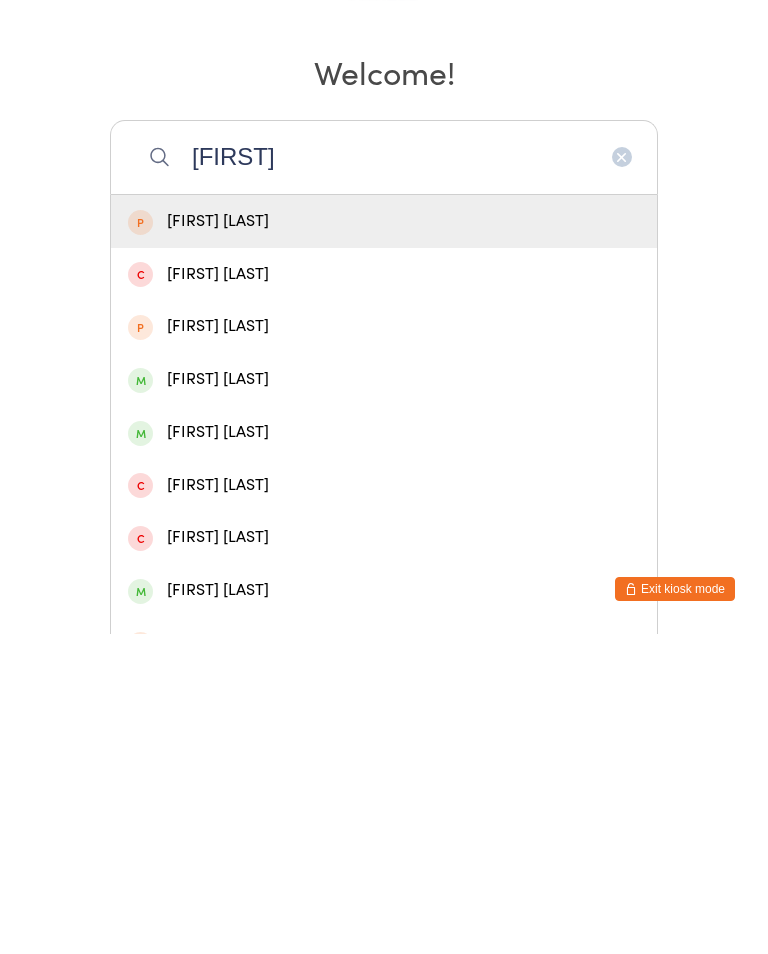 type on "[FIRST]" 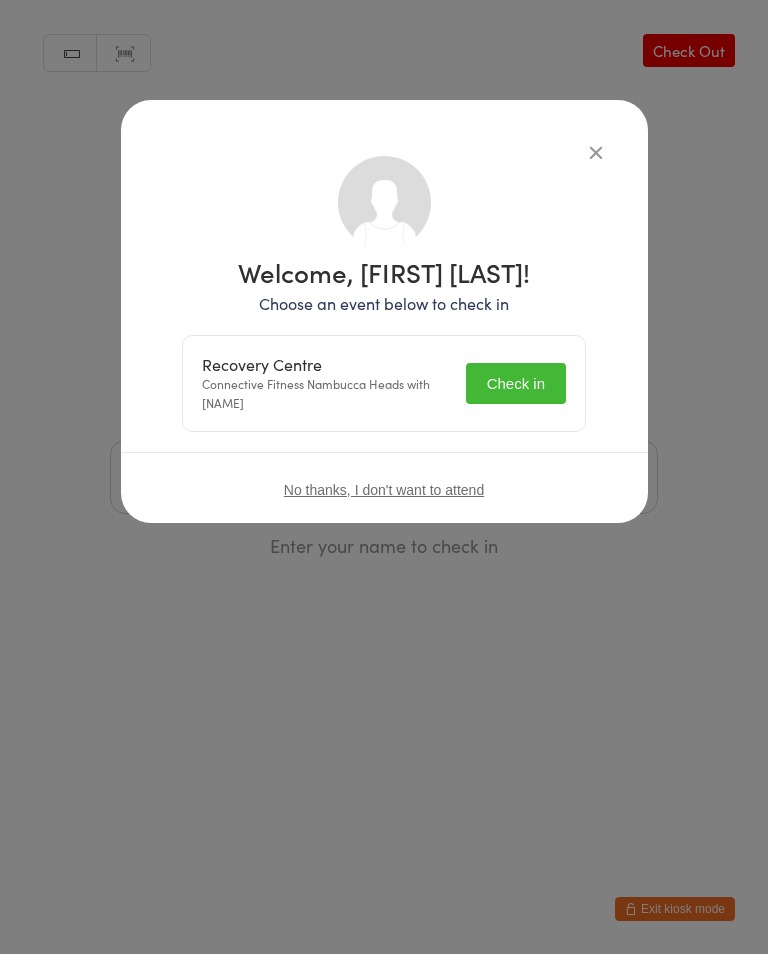 click on "Check in" at bounding box center [516, 383] 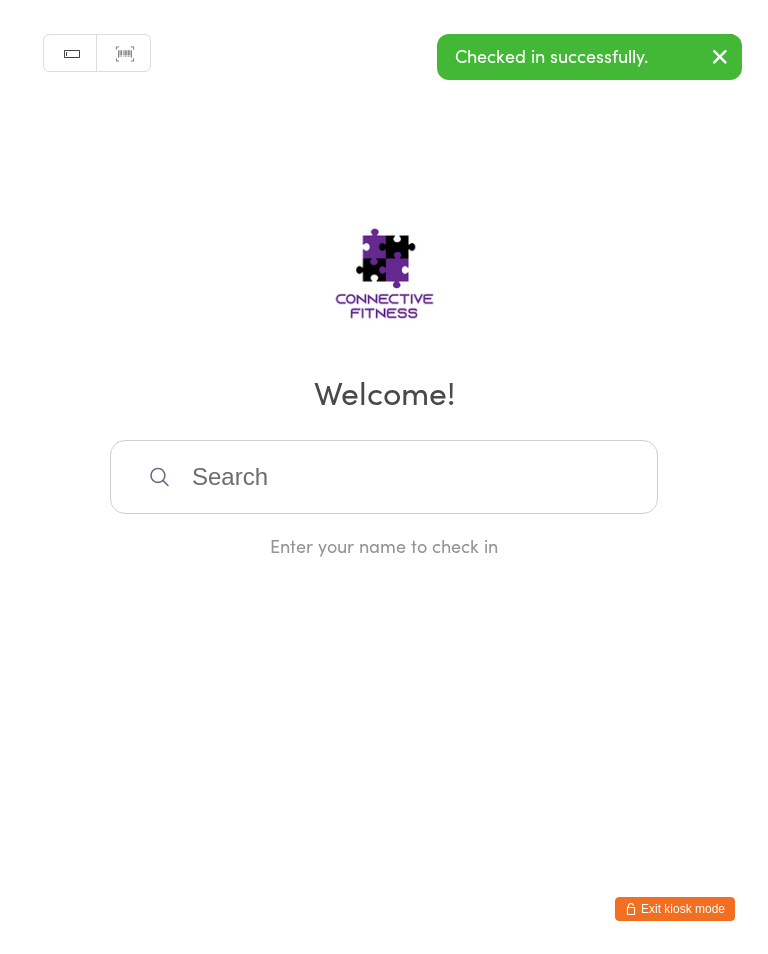 click at bounding box center [384, 477] 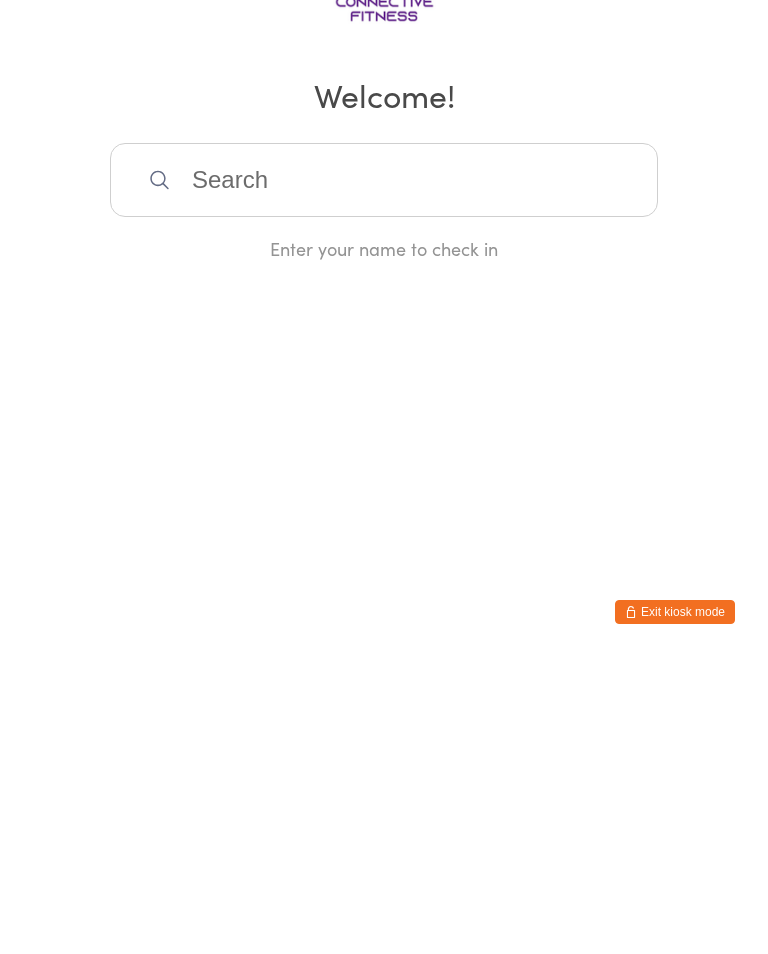 scroll, scrollTop: 0, scrollLeft: 0, axis: both 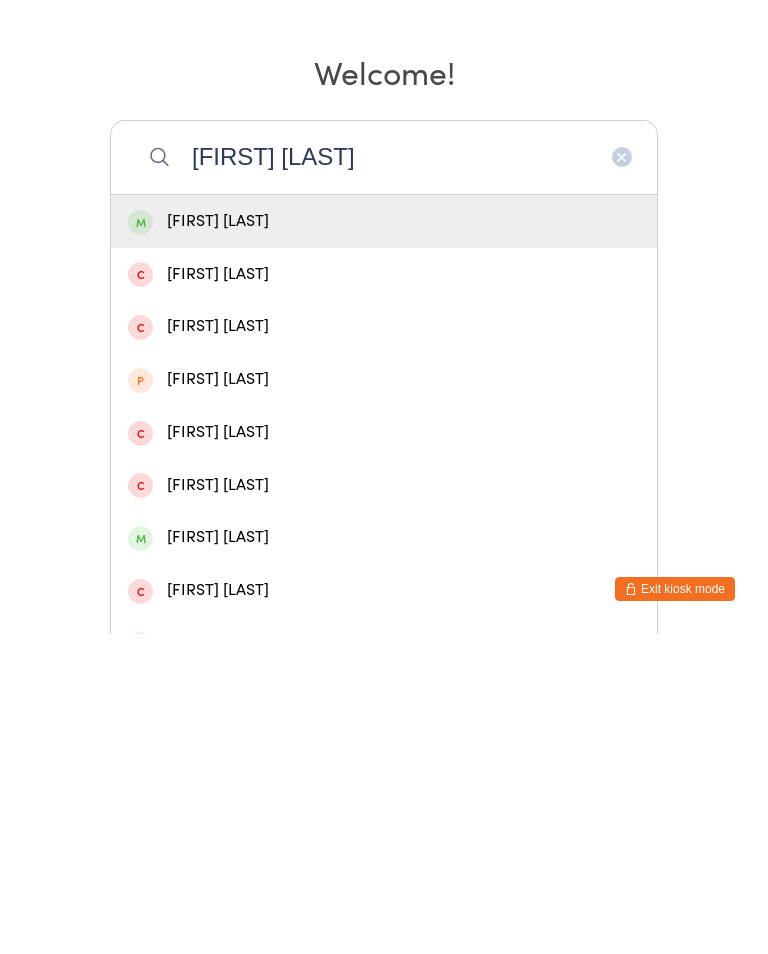 type on "[FIRST] [LAST]" 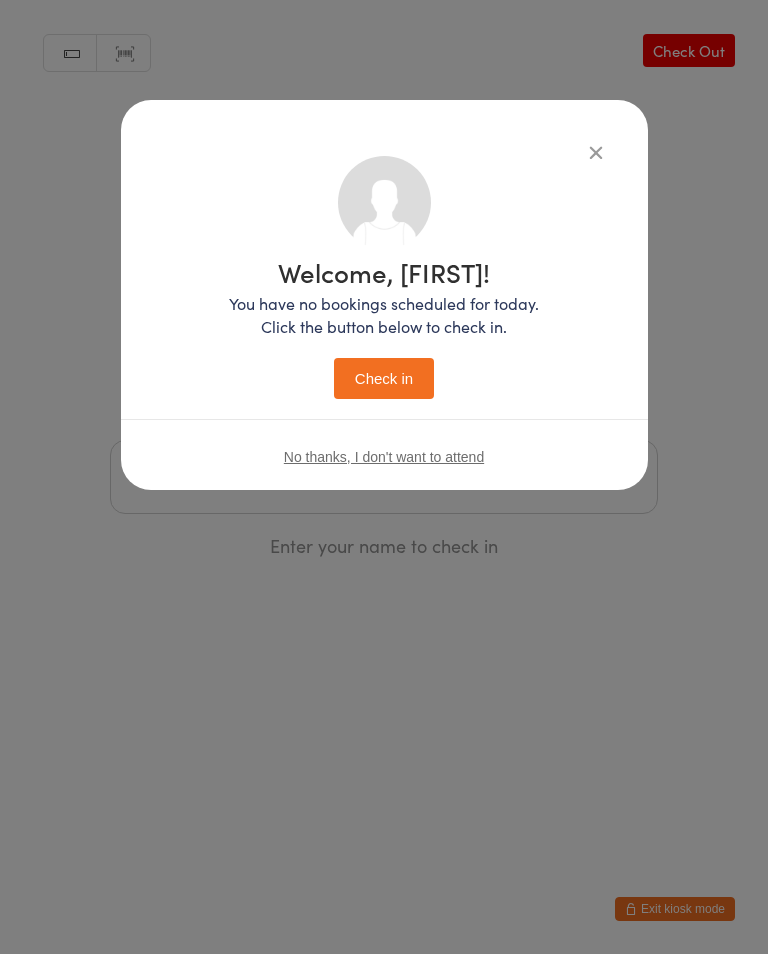 click on "Welcome, [FIRST]! You have no bookings scheduled for today. Click the button below to check in. Check in No thanks, I don't want to attend" at bounding box center (384, 295) 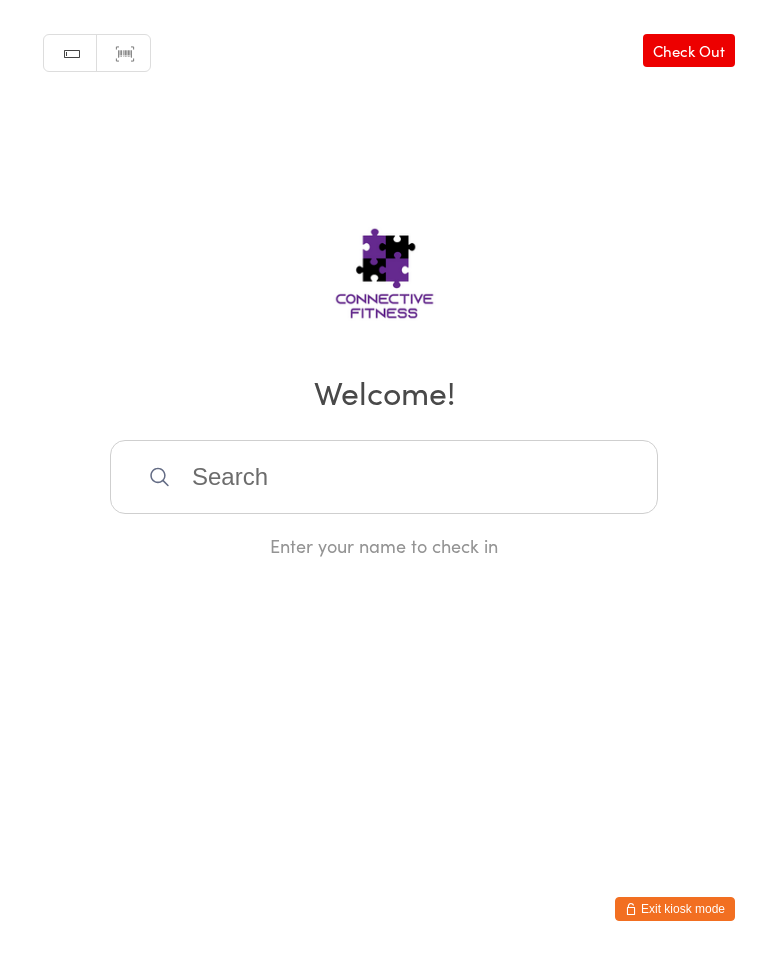 click on "Manual search Scanner input Check Out Welcome! Enter your name to check in" at bounding box center (384, 279) 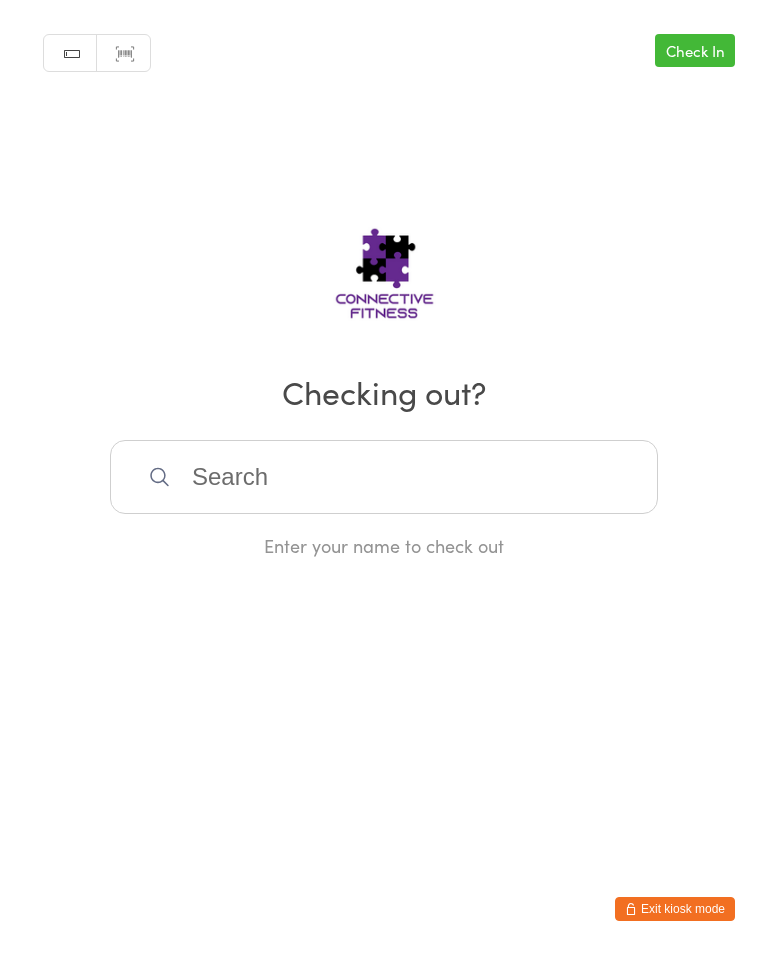 click at bounding box center (384, 477) 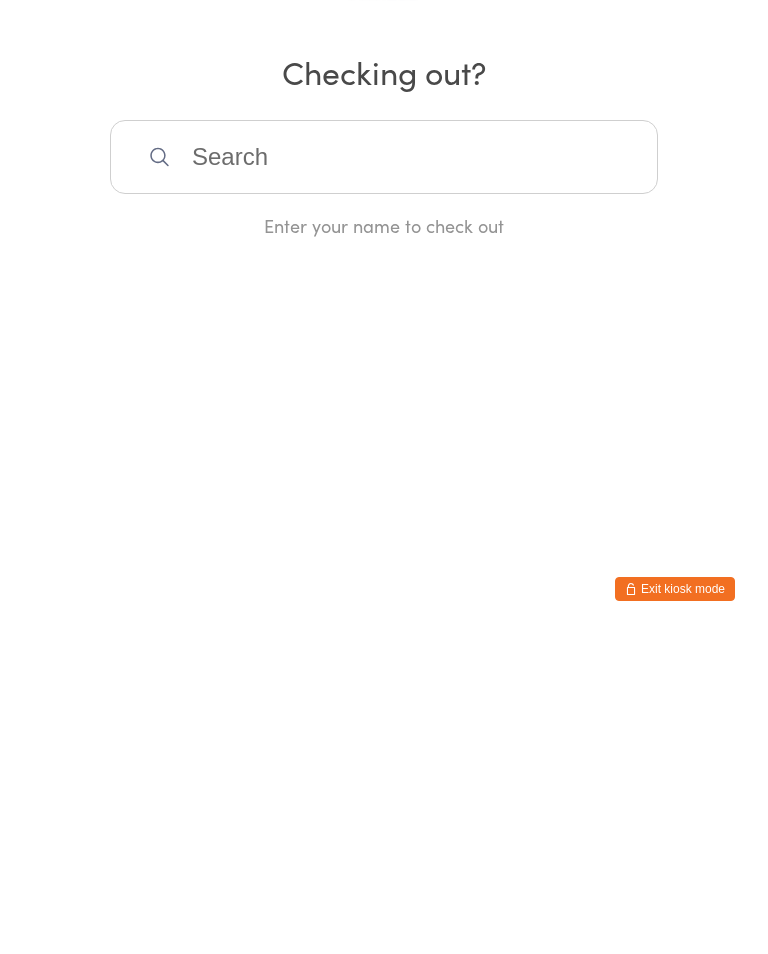 scroll, scrollTop: 0, scrollLeft: 0, axis: both 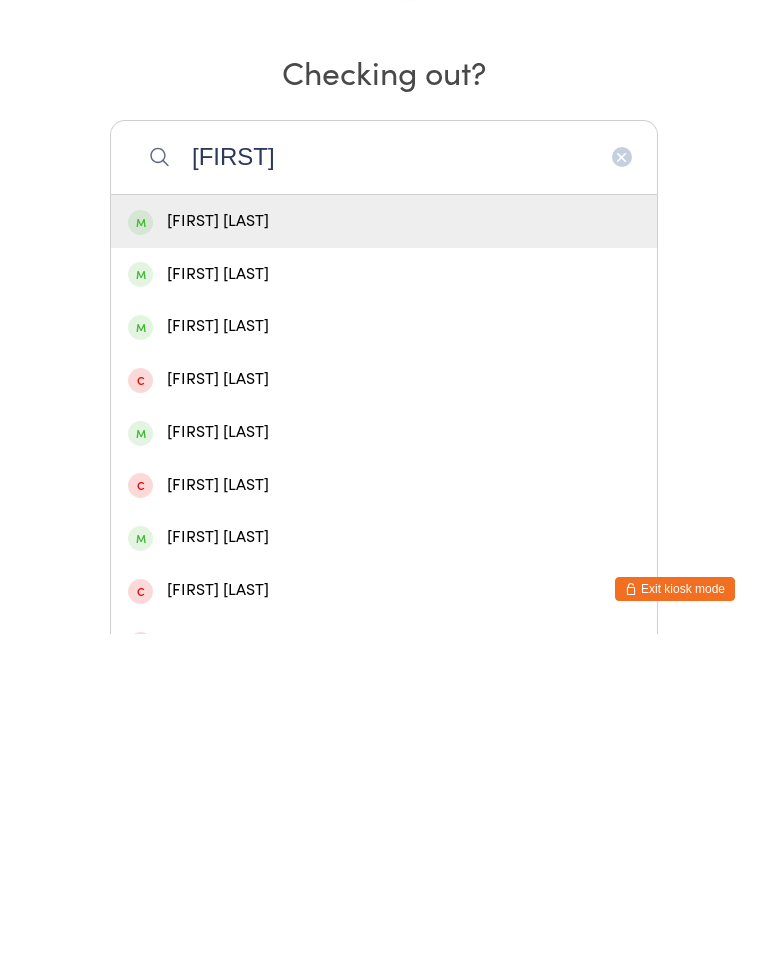 type on "[FIRST]" 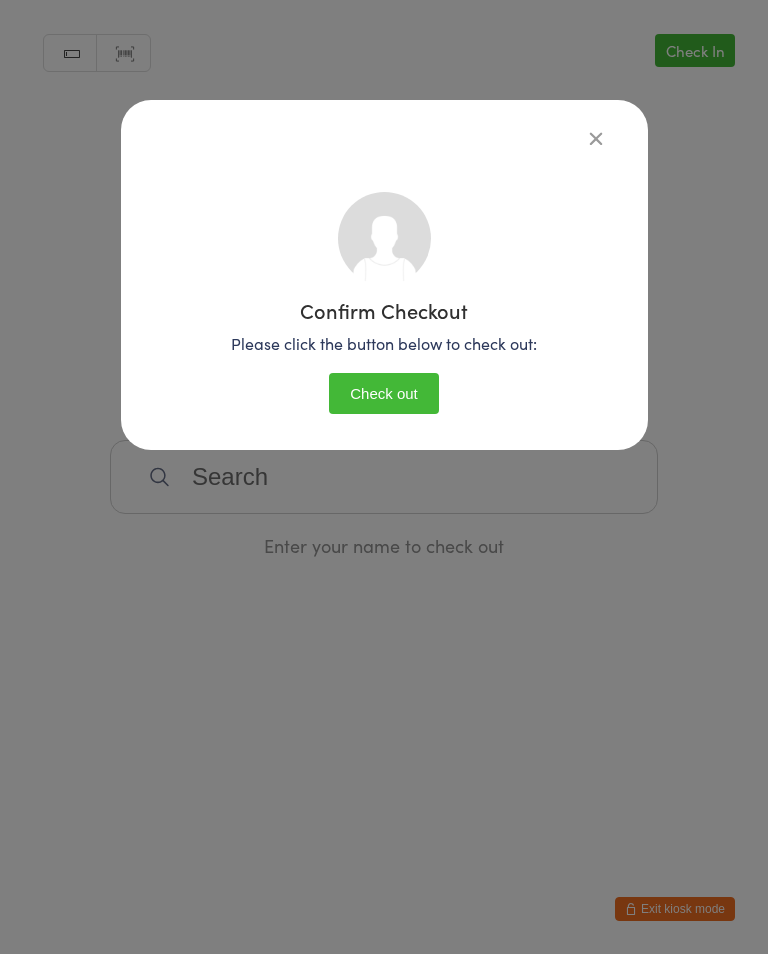click on "Check out" at bounding box center [384, 393] 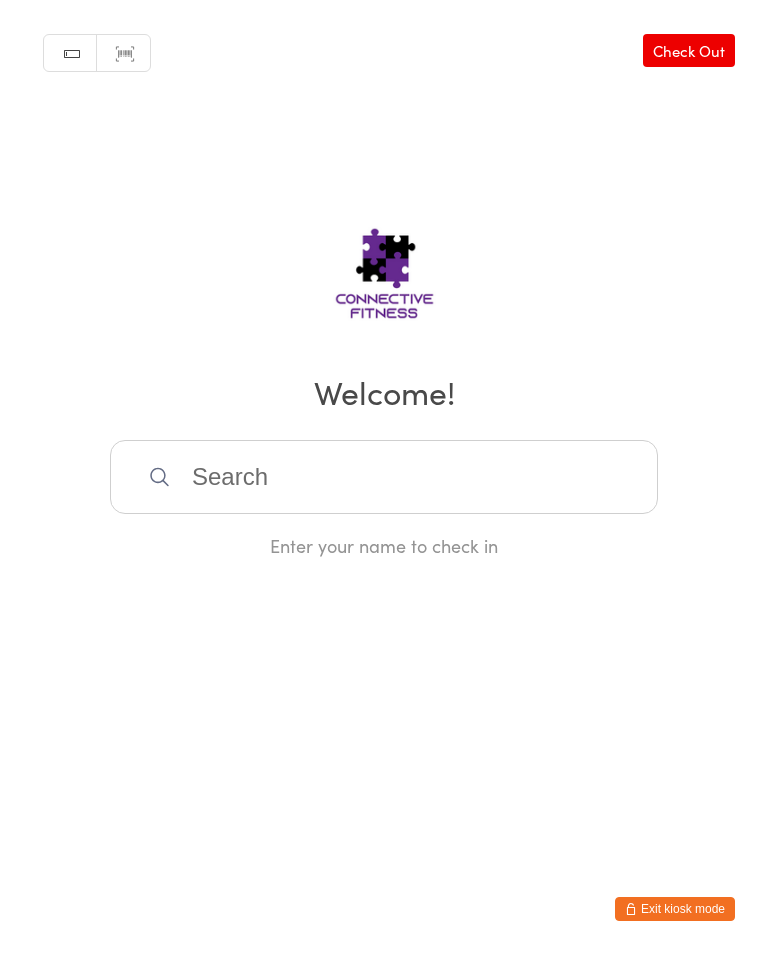 click at bounding box center [384, 477] 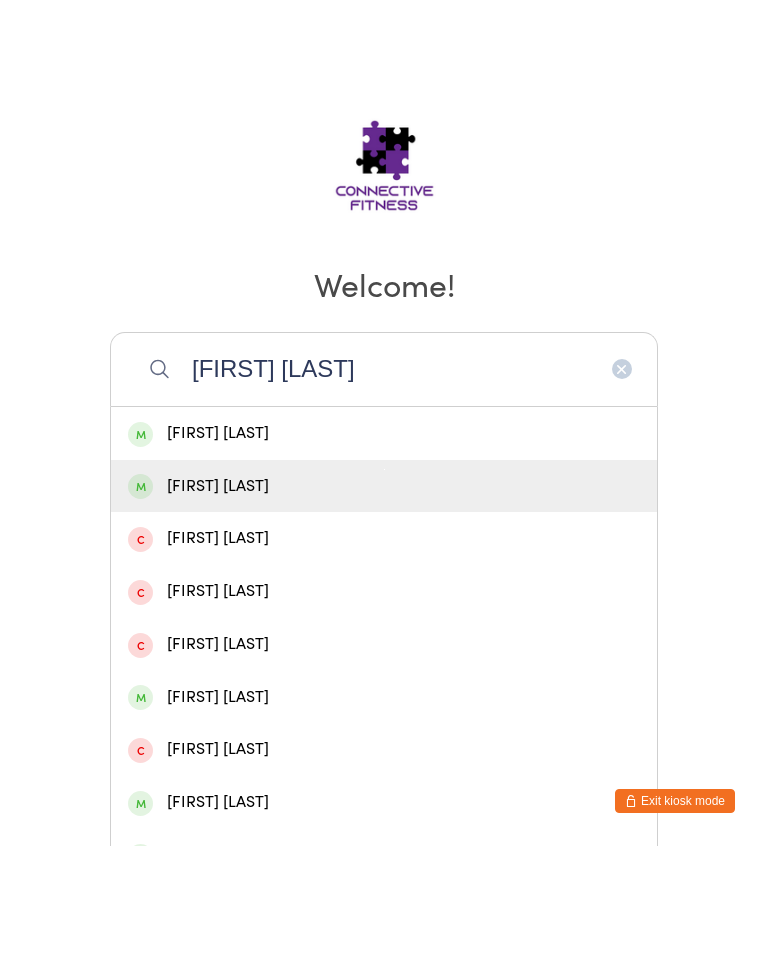 type on "[FIRST] [LAST]" 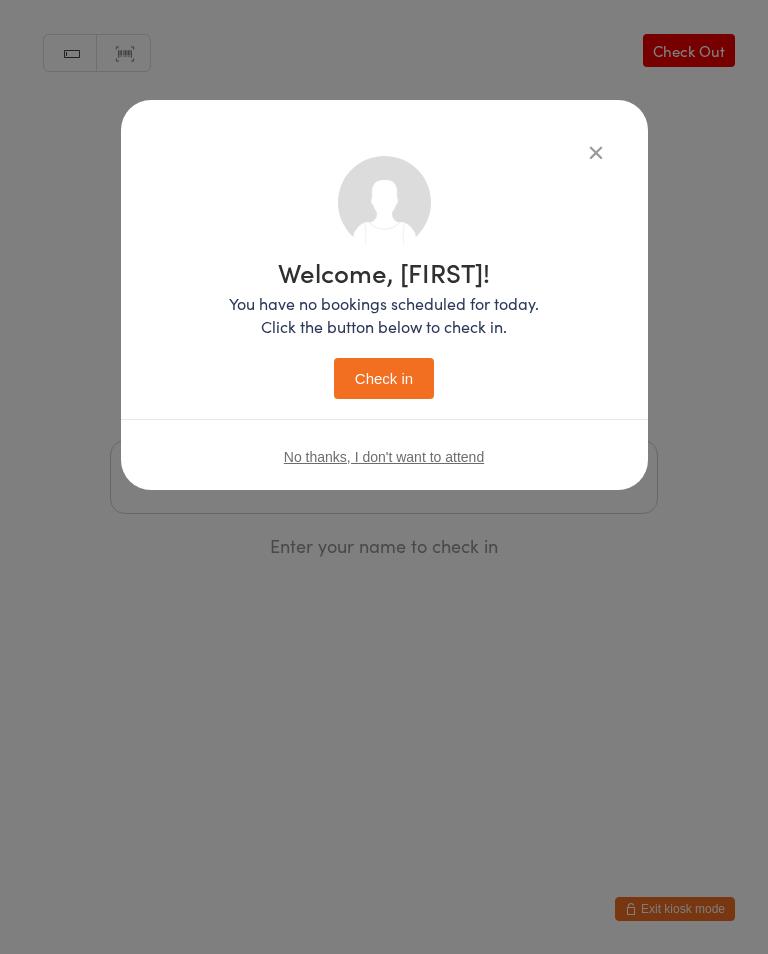 click on "Check in" at bounding box center [384, 378] 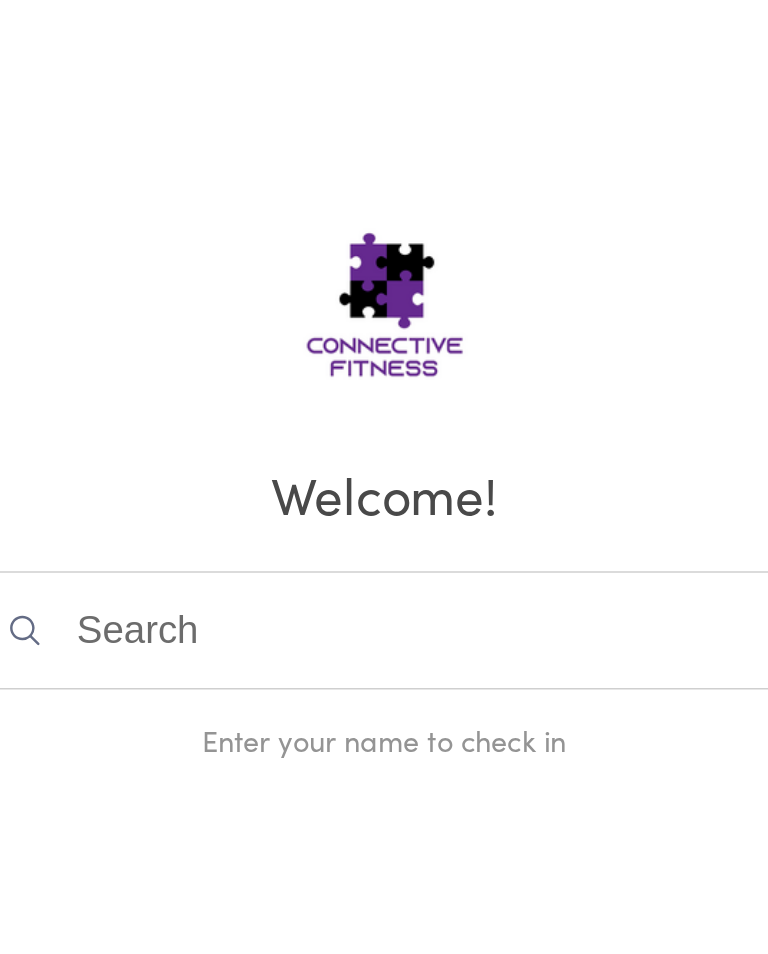 click at bounding box center (384, 477) 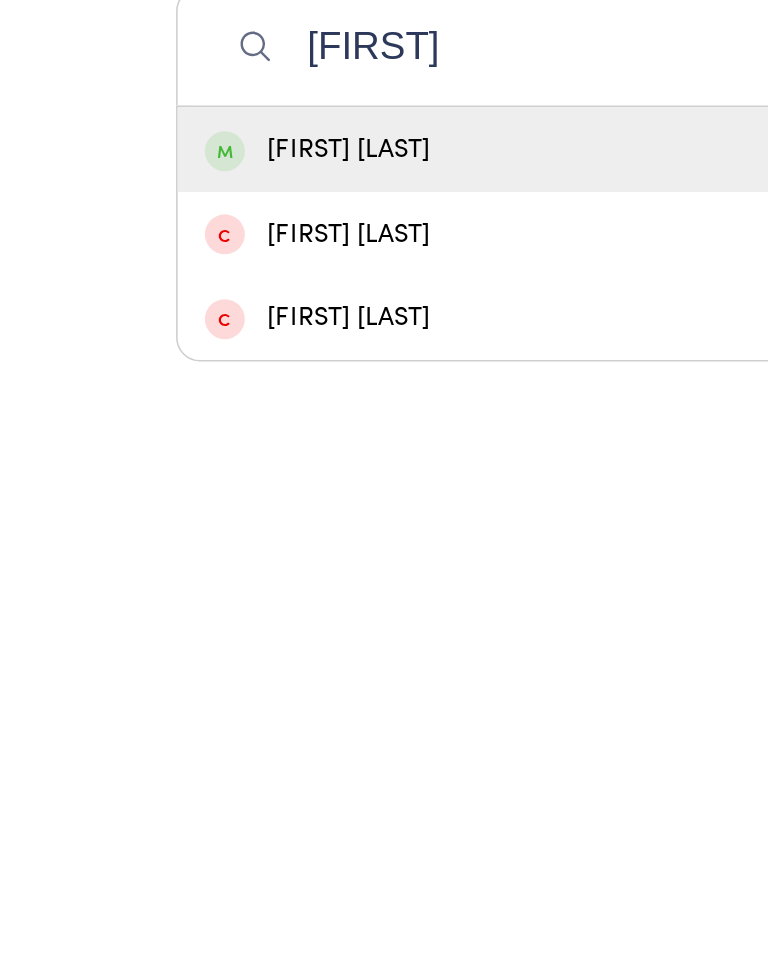 type on "[FIRST]" 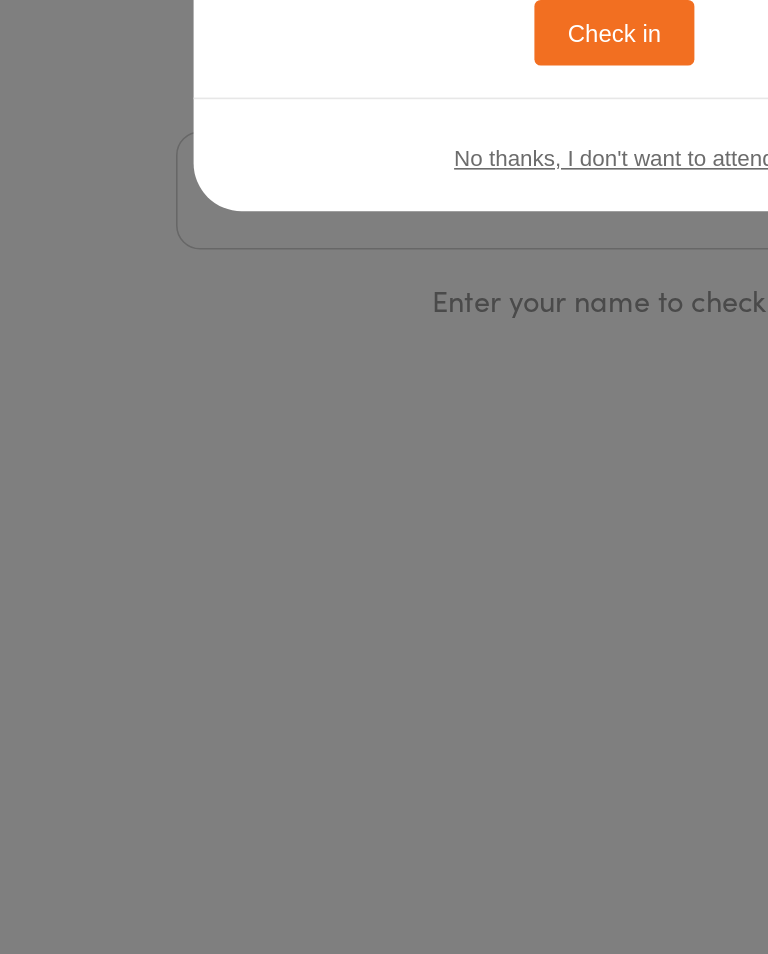 click on "Check in" at bounding box center (384, 378) 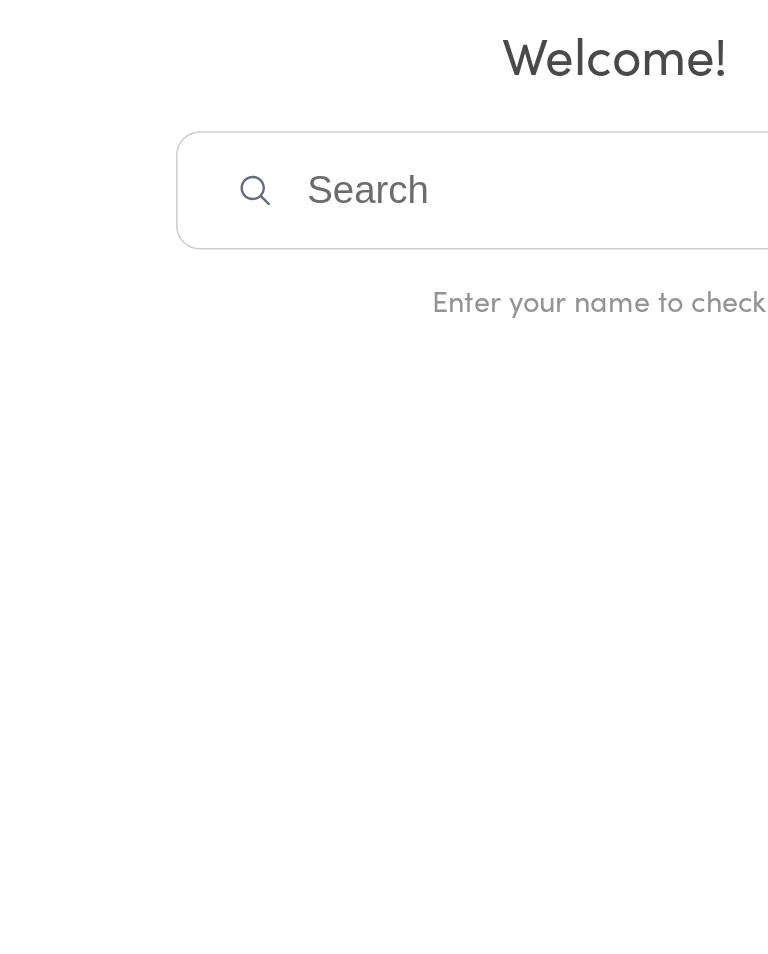 click at bounding box center (384, 477) 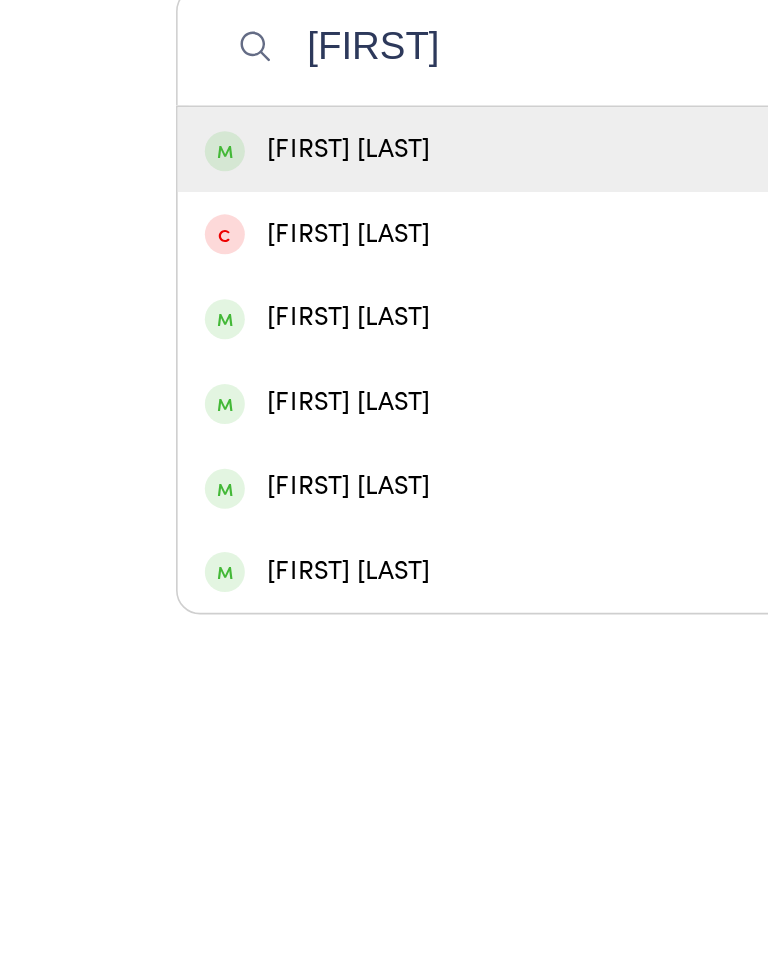 type on "[FIRST]" 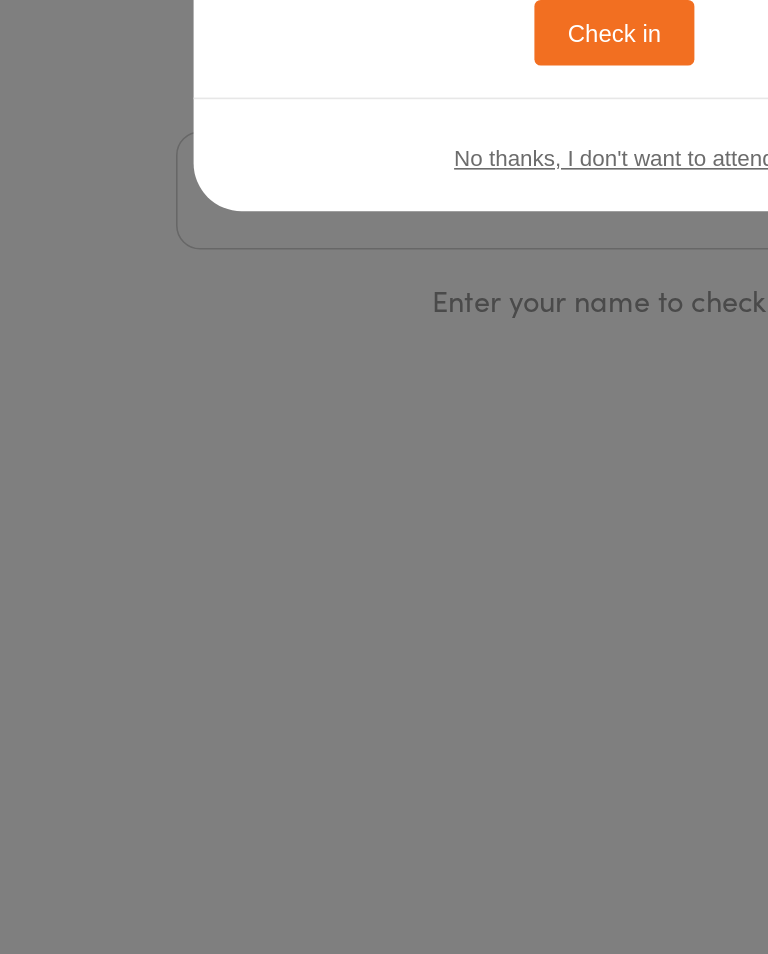 click on "Check in" at bounding box center [384, 378] 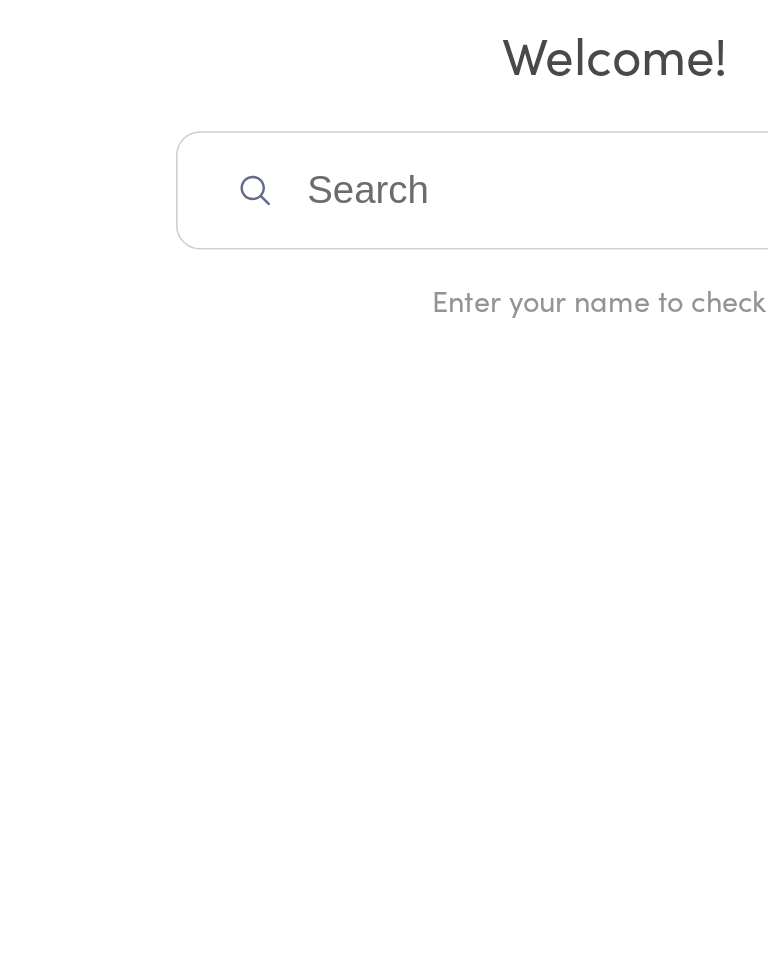 click at bounding box center [384, 477] 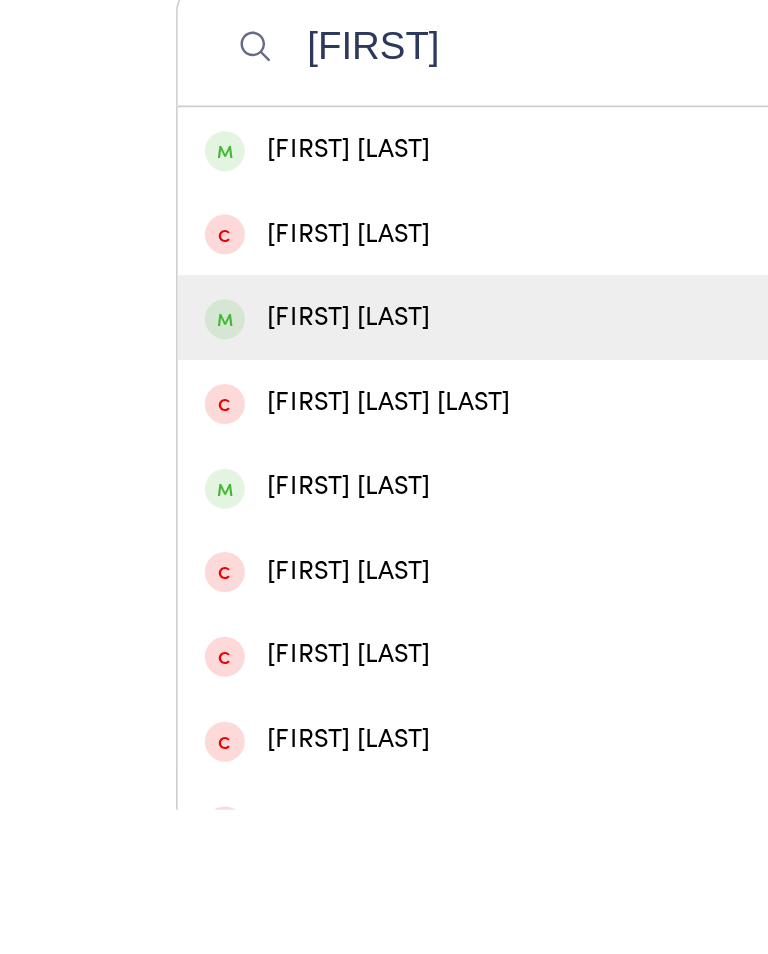 type on "[FIRST]" 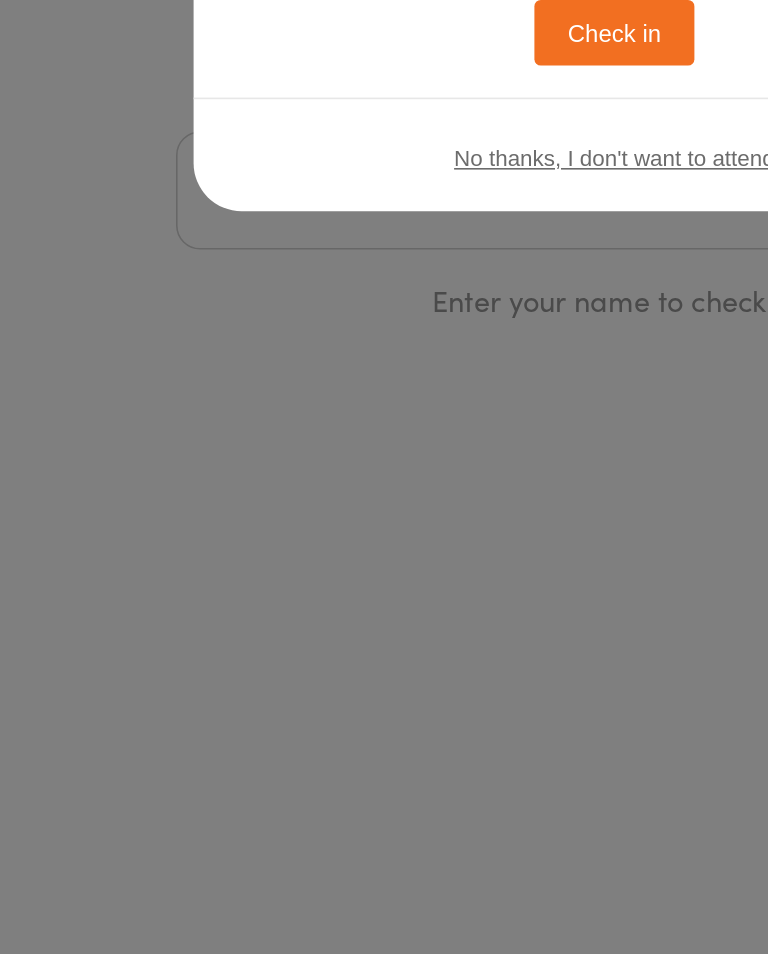 click on "Check in" at bounding box center [384, 378] 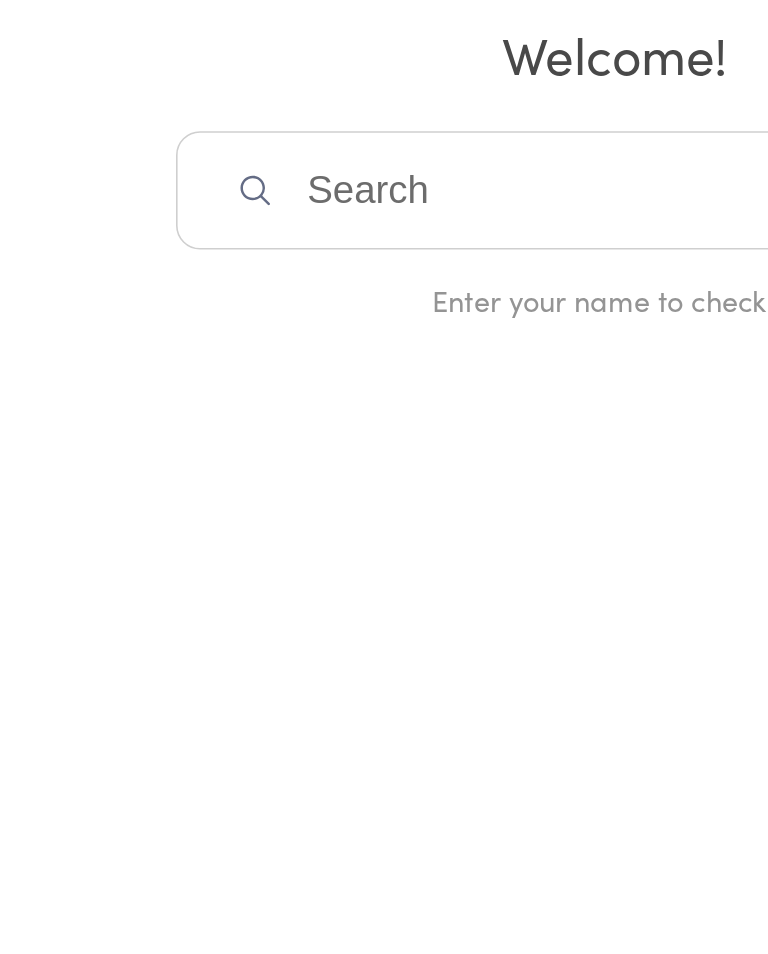 click at bounding box center [384, 477] 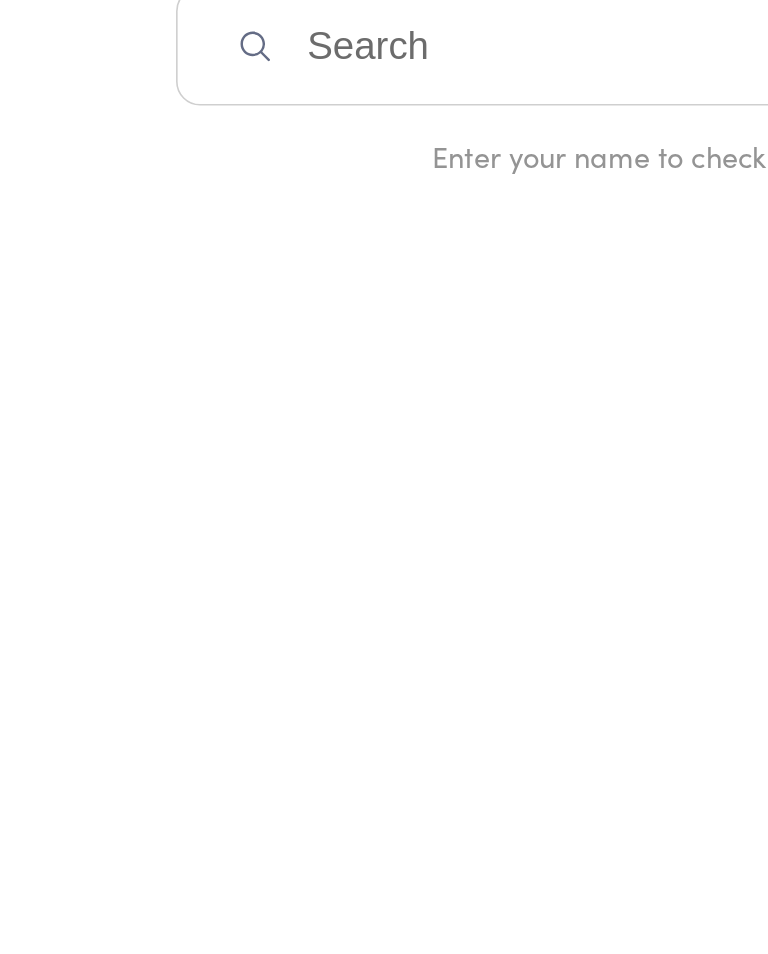 click at bounding box center (384, 477) 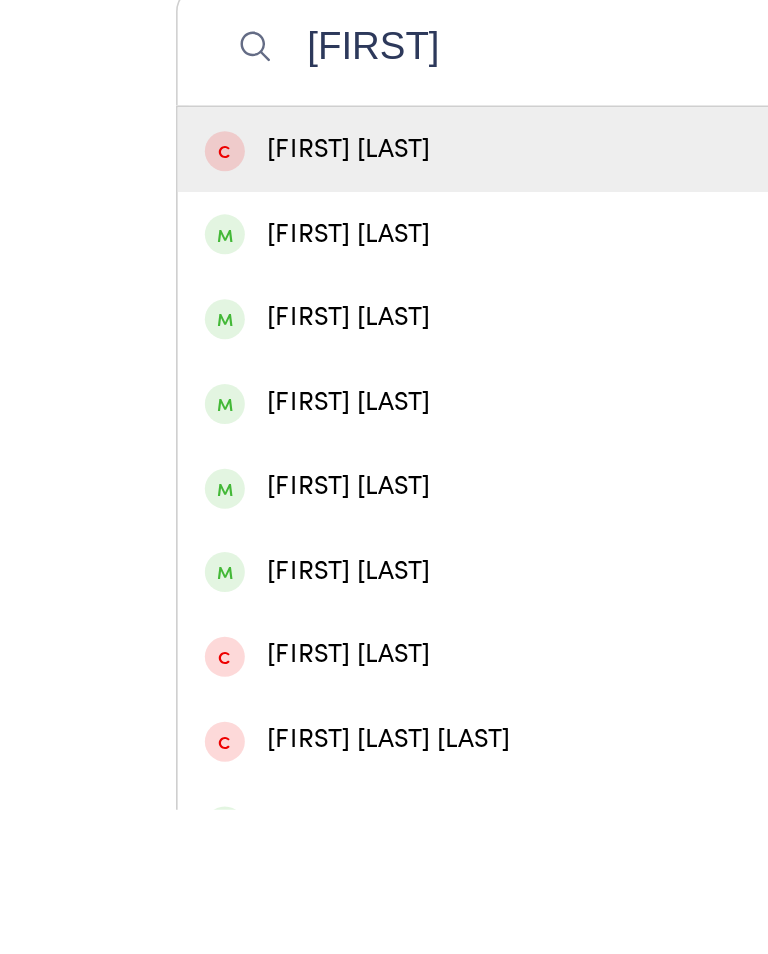 type on "[FIRST]" 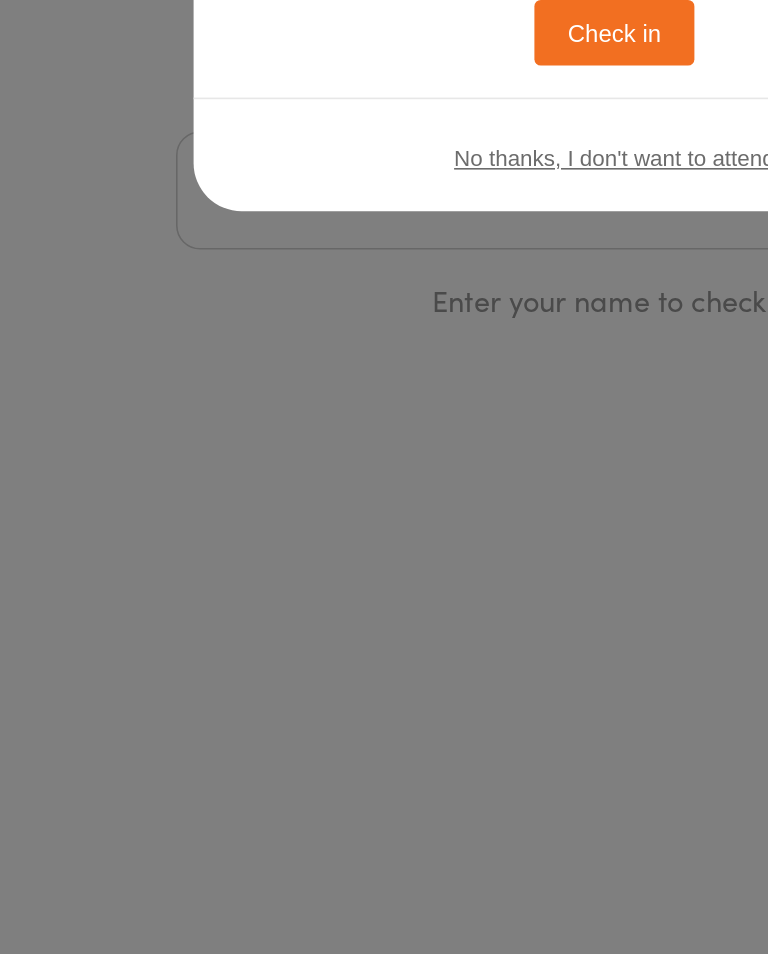 click on "Check in" at bounding box center (384, 378) 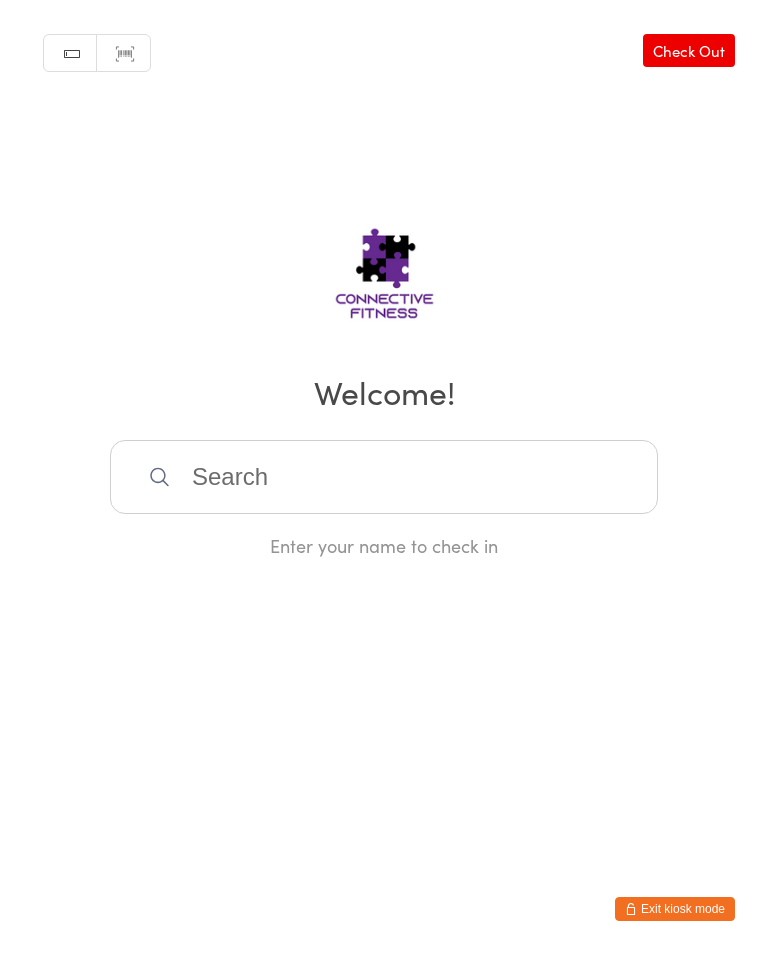 click at bounding box center (384, 477) 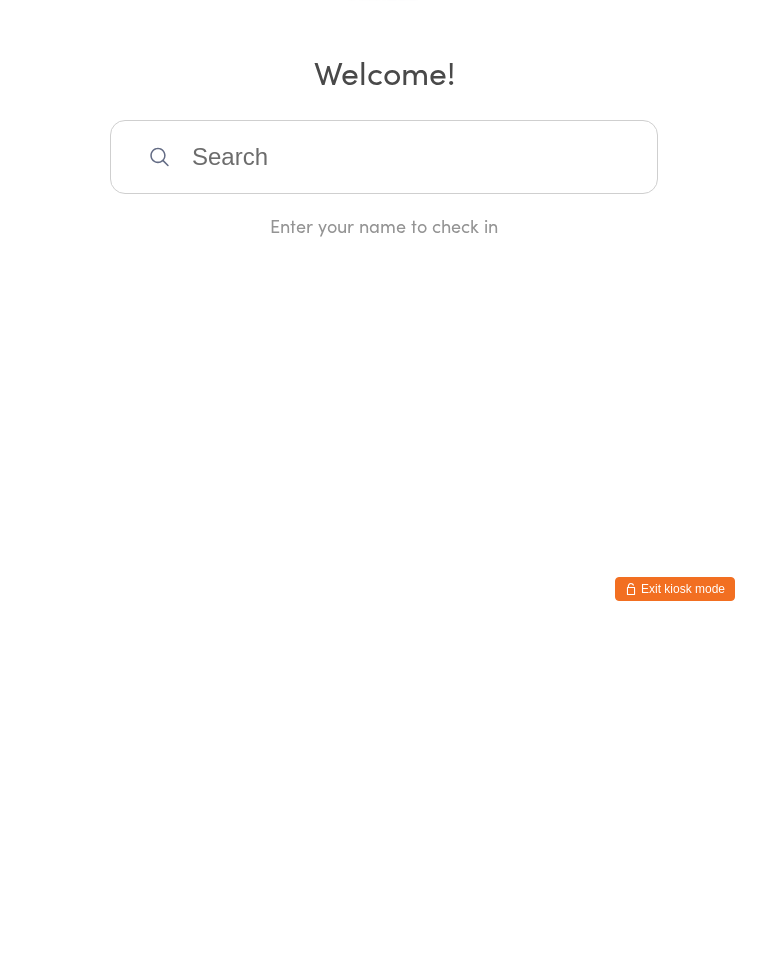 scroll, scrollTop: 0, scrollLeft: 0, axis: both 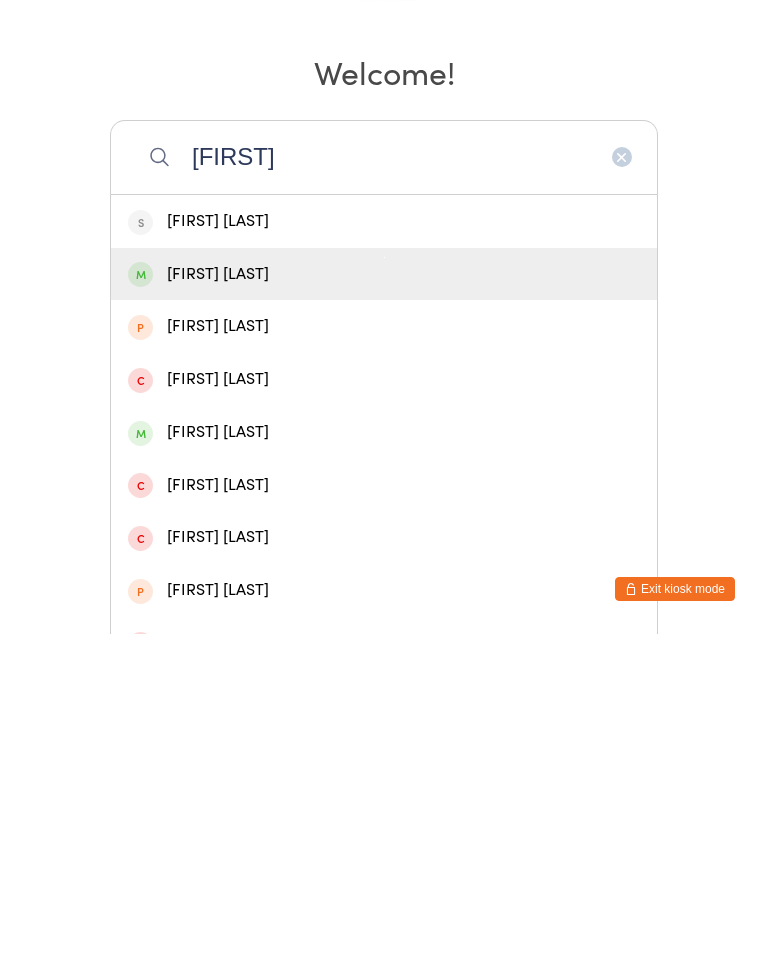 type on "[FIRST]" 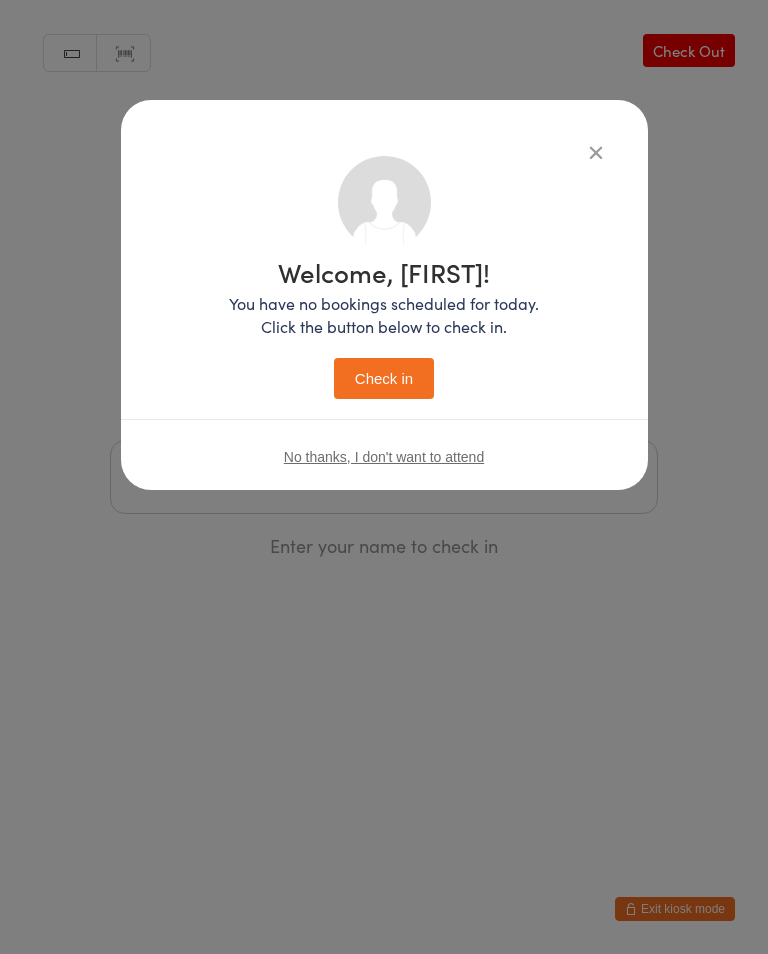 click on "Check in" at bounding box center (384, 378) 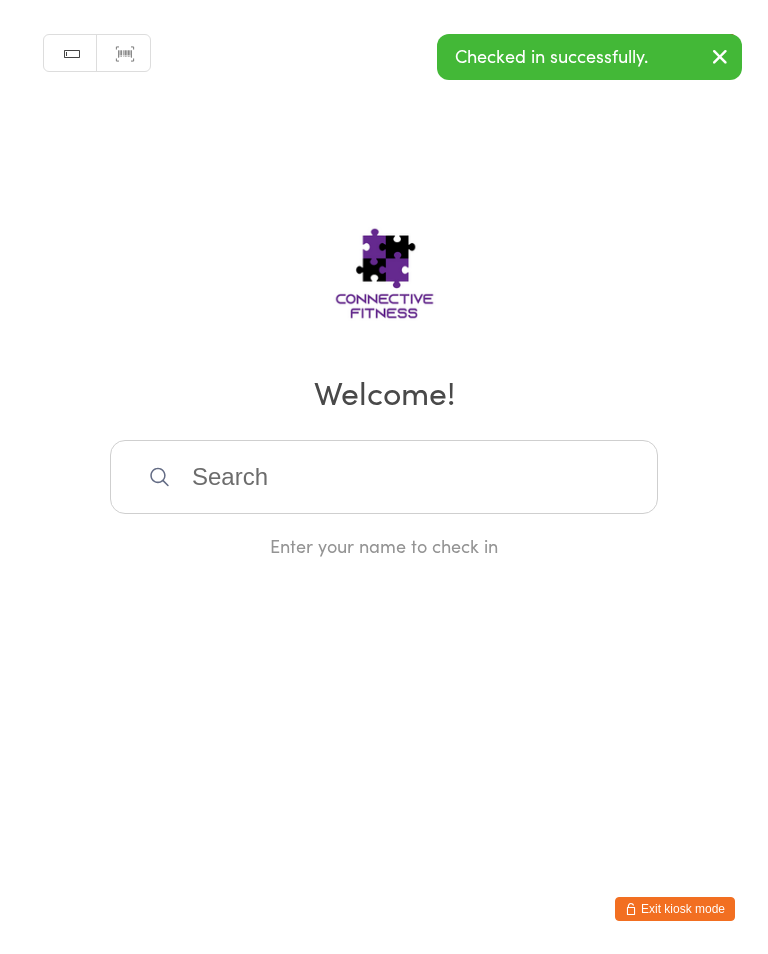 click at bounding box center [384, 477] 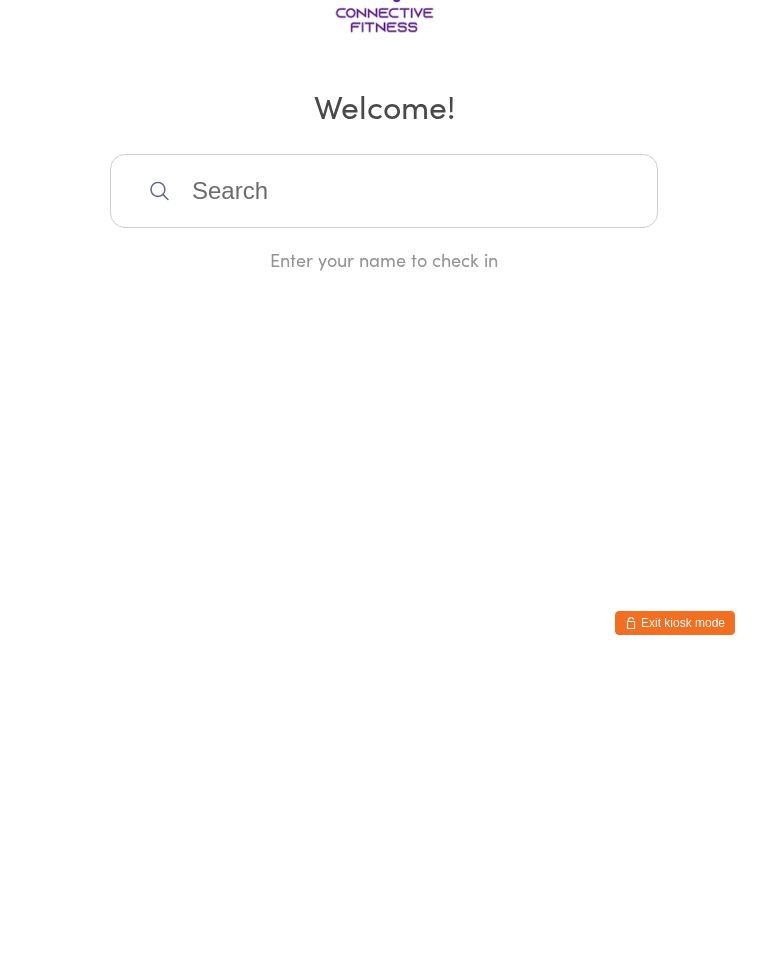 scroll, scrollTop: 0, scrollLeft: 0, axis: both 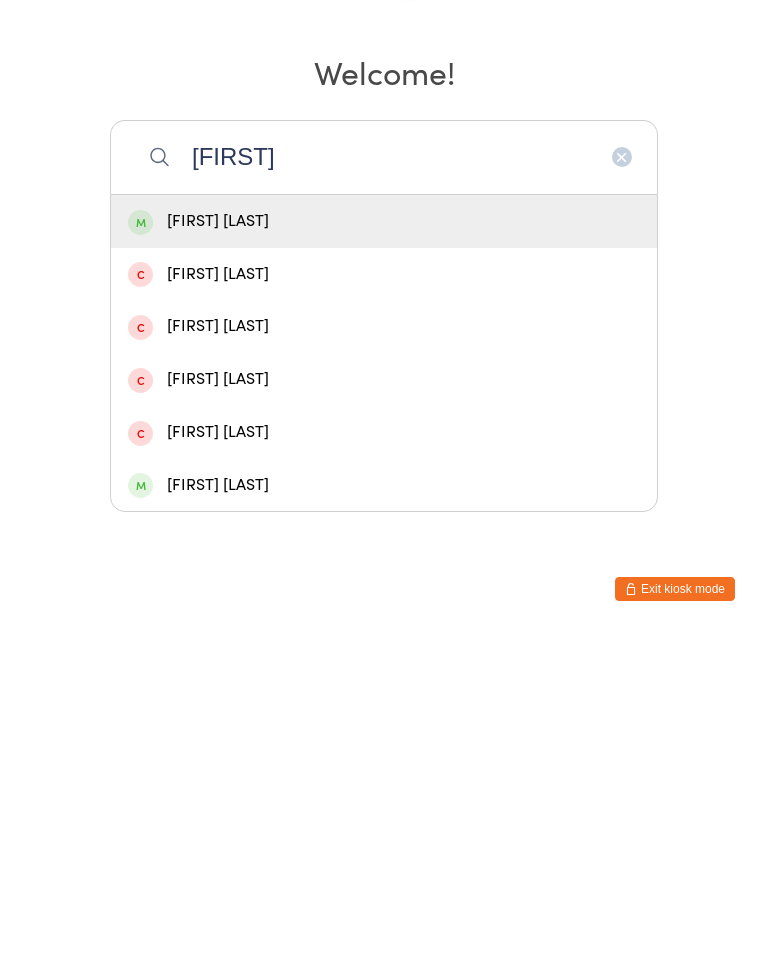 type on "[FIRST]" 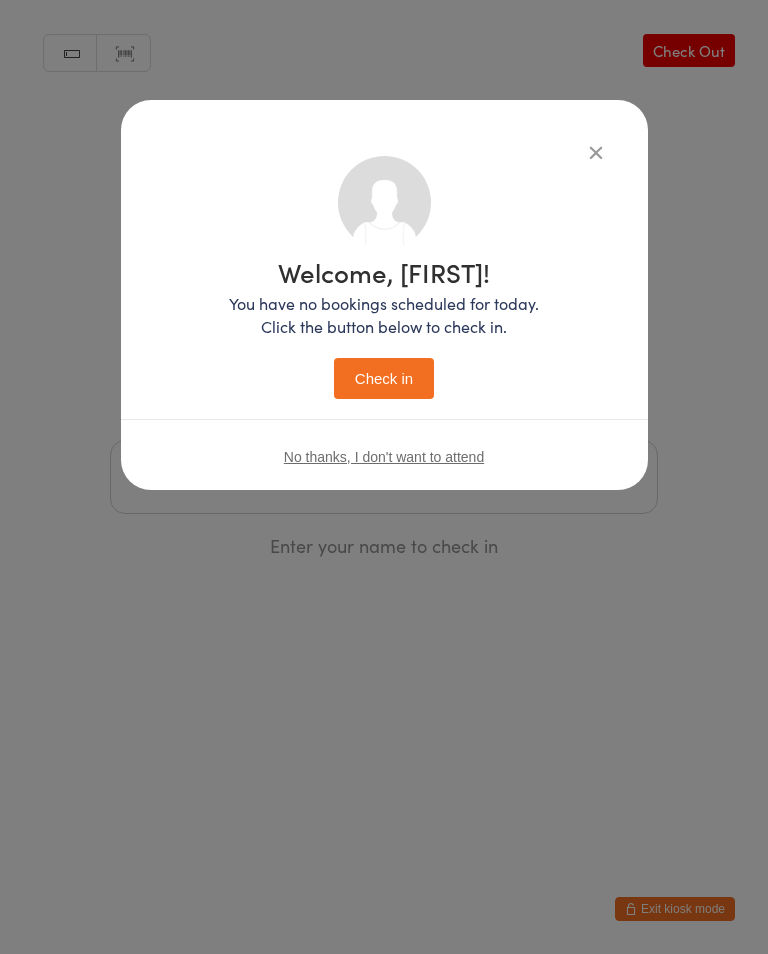 click on "Check in" at bounding box center [384, 378] 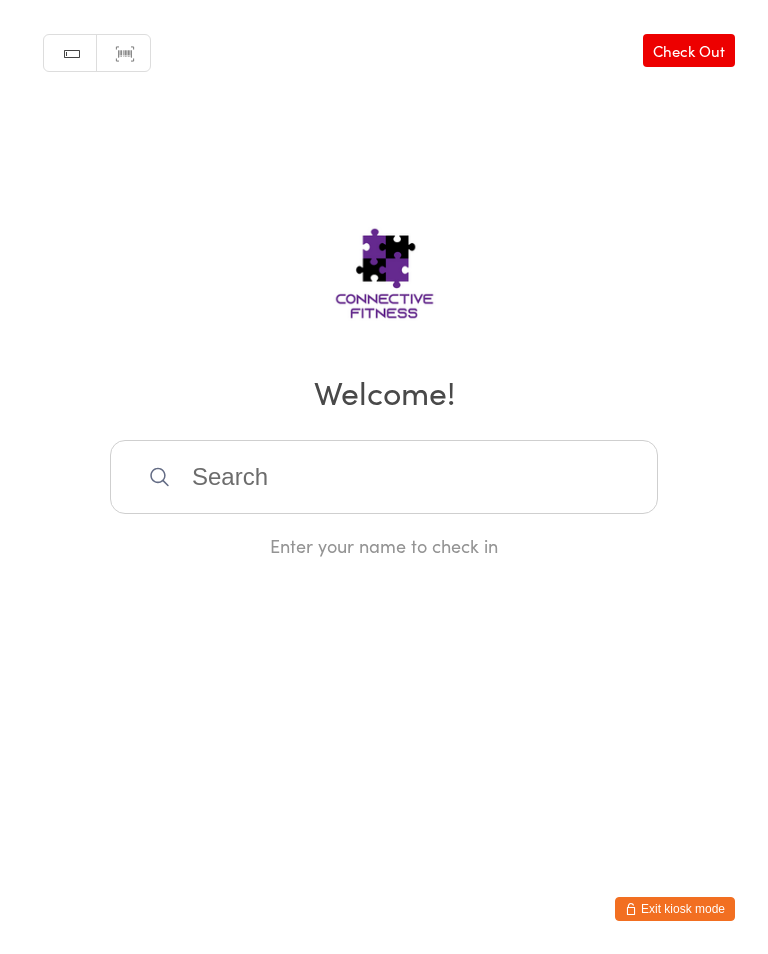 click at bounding box center [384, 477] 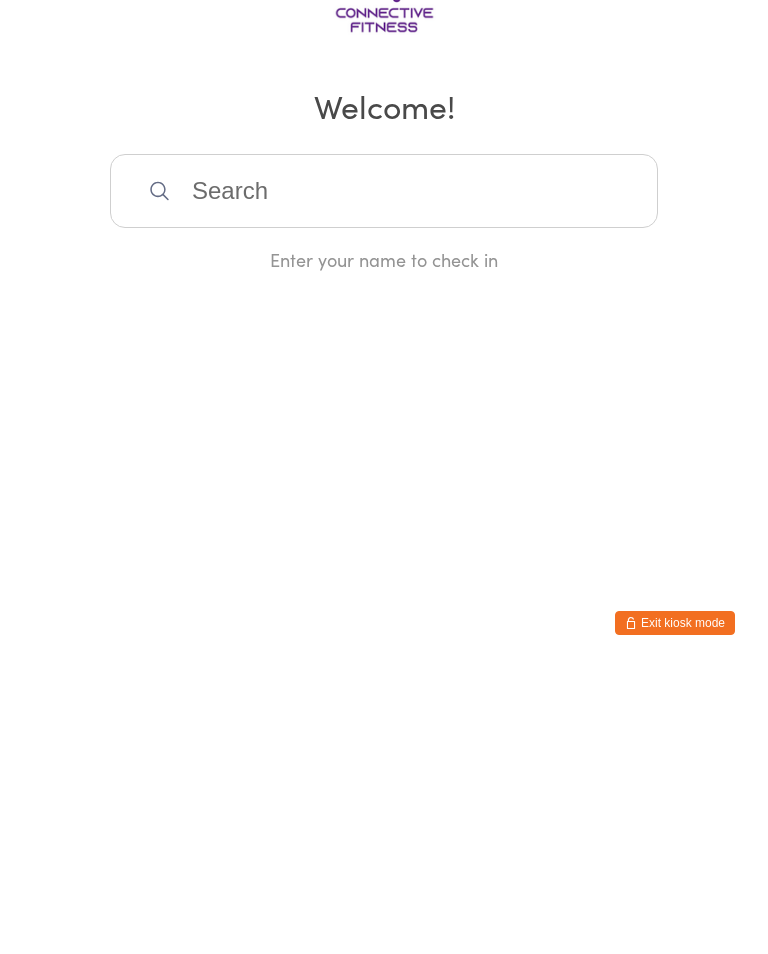 scroll, scrollTop: 0, scrollLeft: 0, axis: both 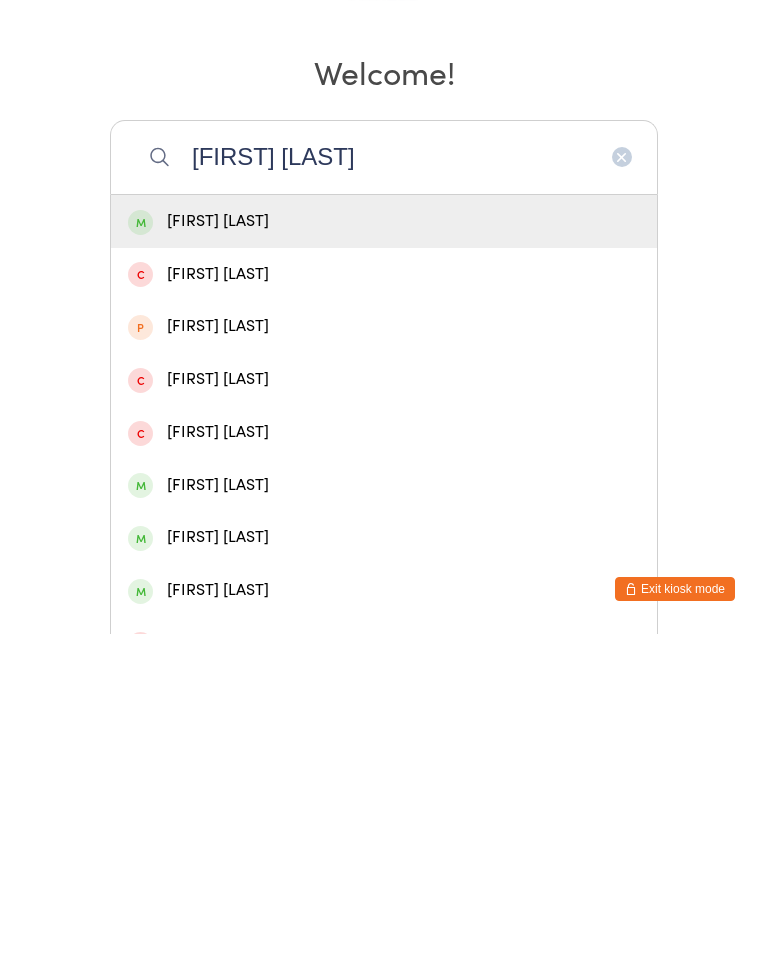 type on "[FIRST] [LAST]" 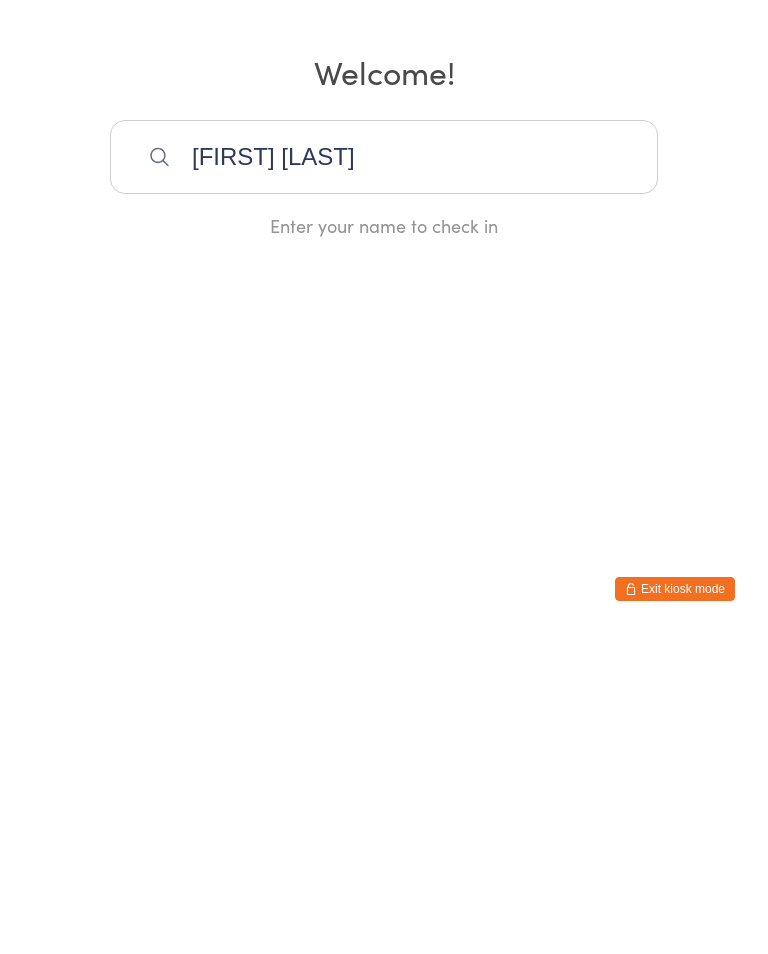 type 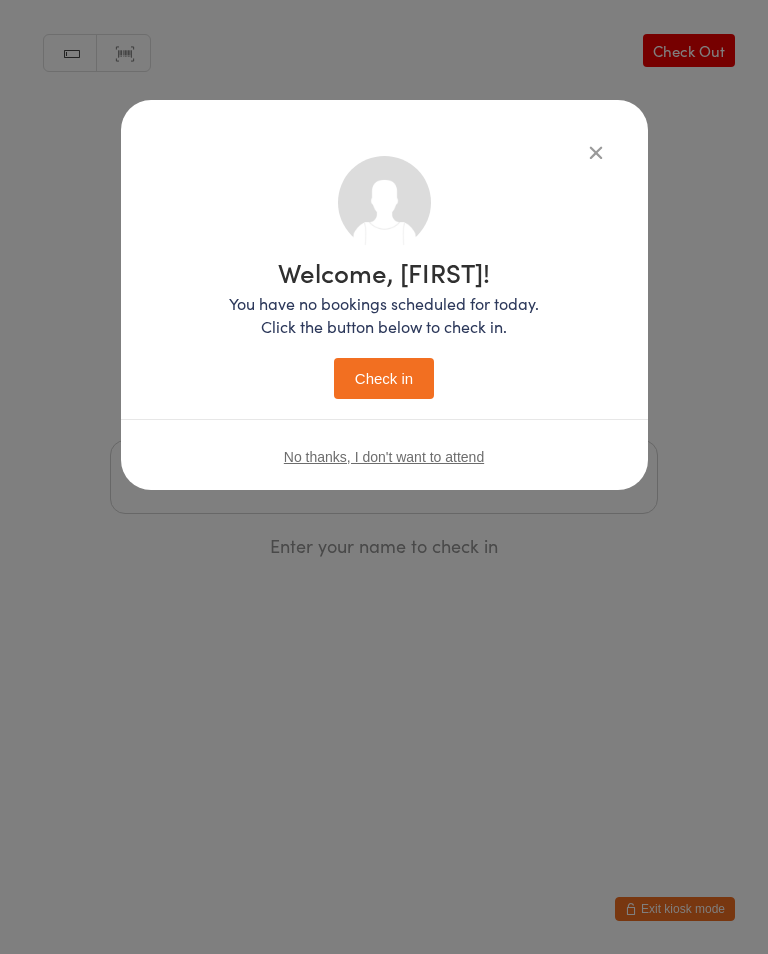 click on "Check in" at bounding box center [384, 378] 